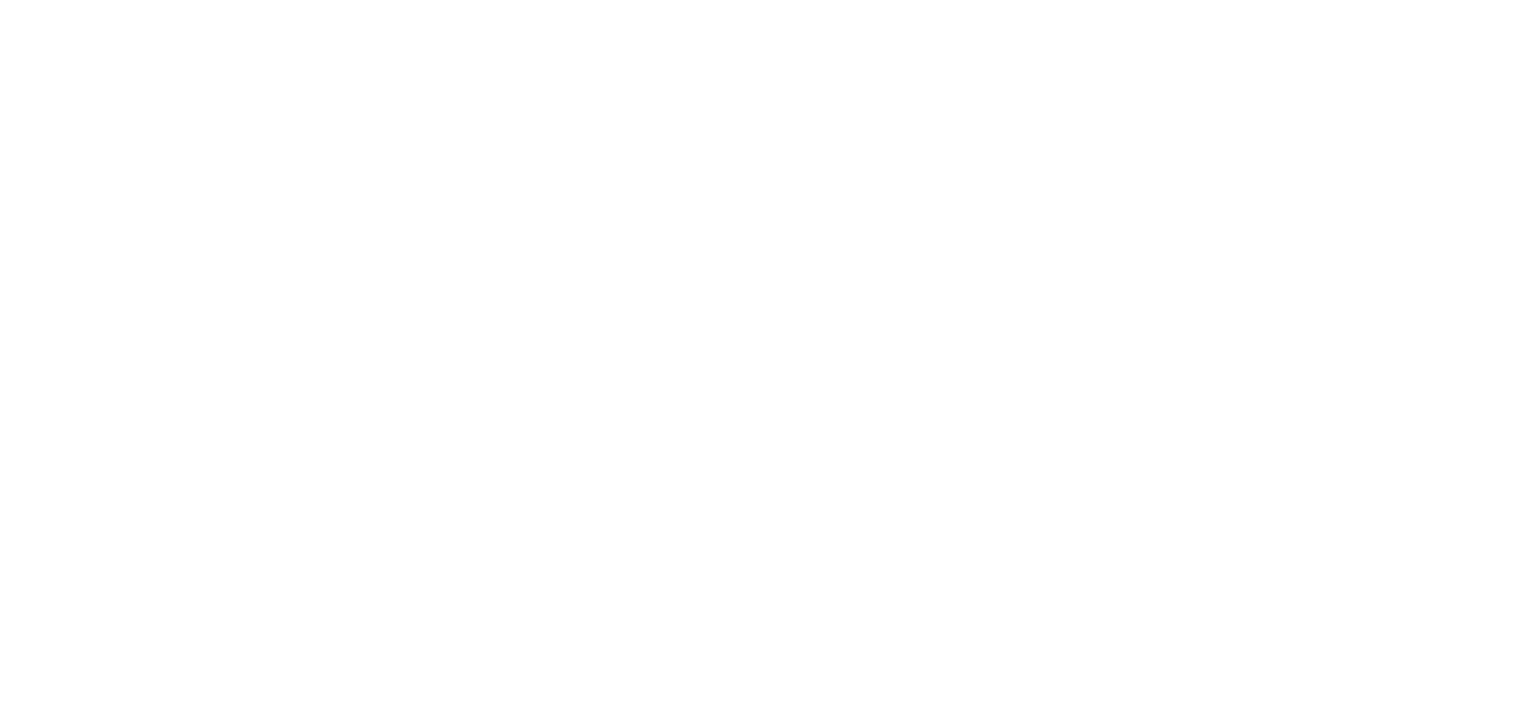 scroll, scrollTop: 0, scrollLeft: 0, axis: both 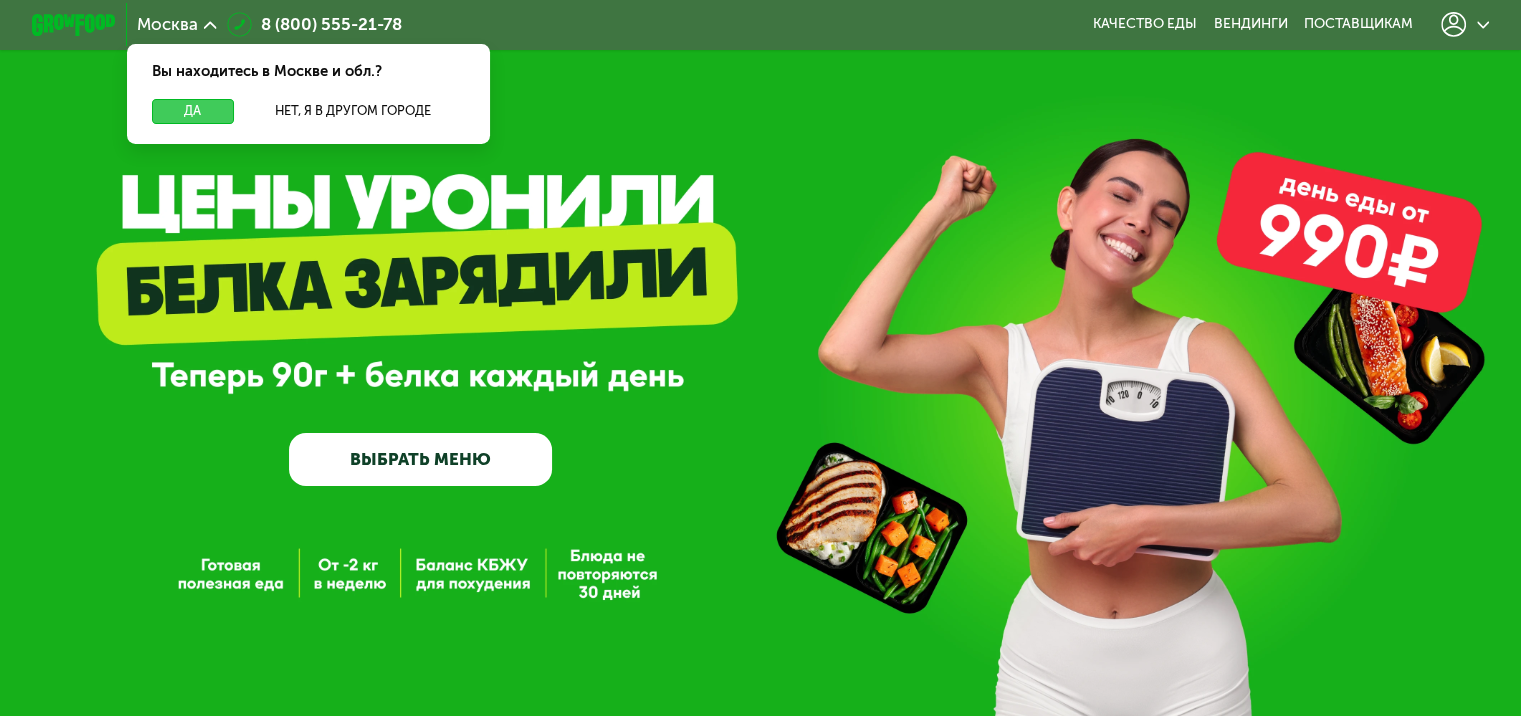 click on "Да" at bounding box center [192, 111] 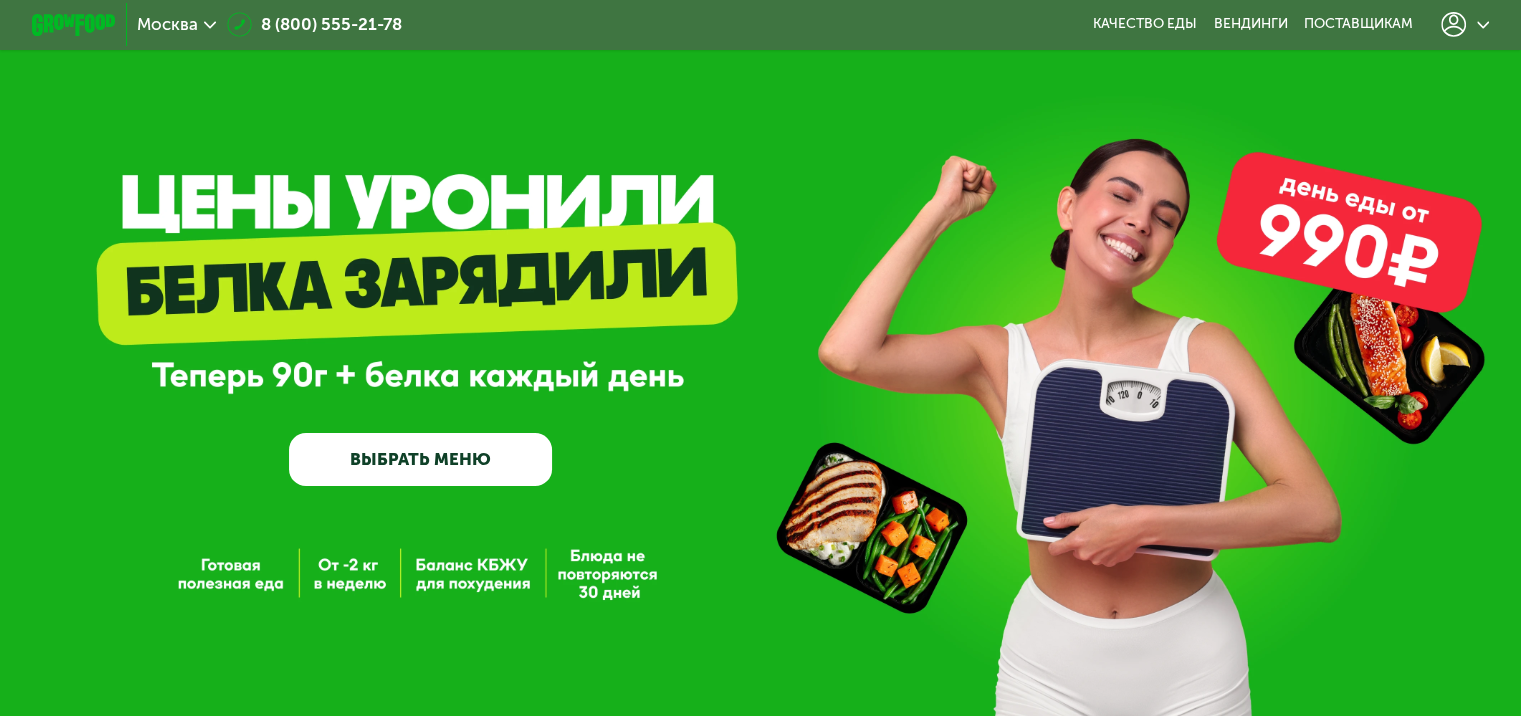 click on "ВЫБРАТЬ МЕНЮ" at bounding box center (420, 459) 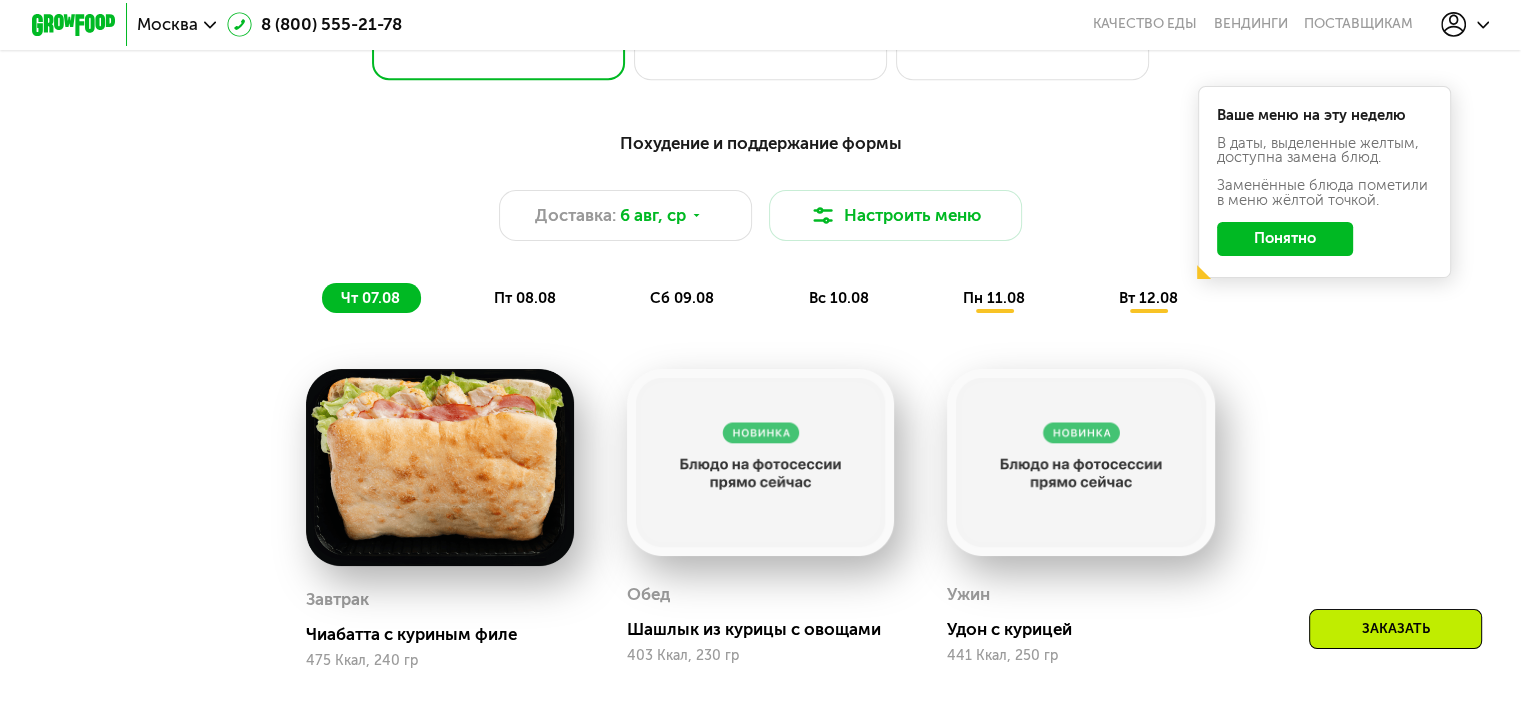 scroll, scrollTop: 1000, scrollLeft: 0, axis: vertical 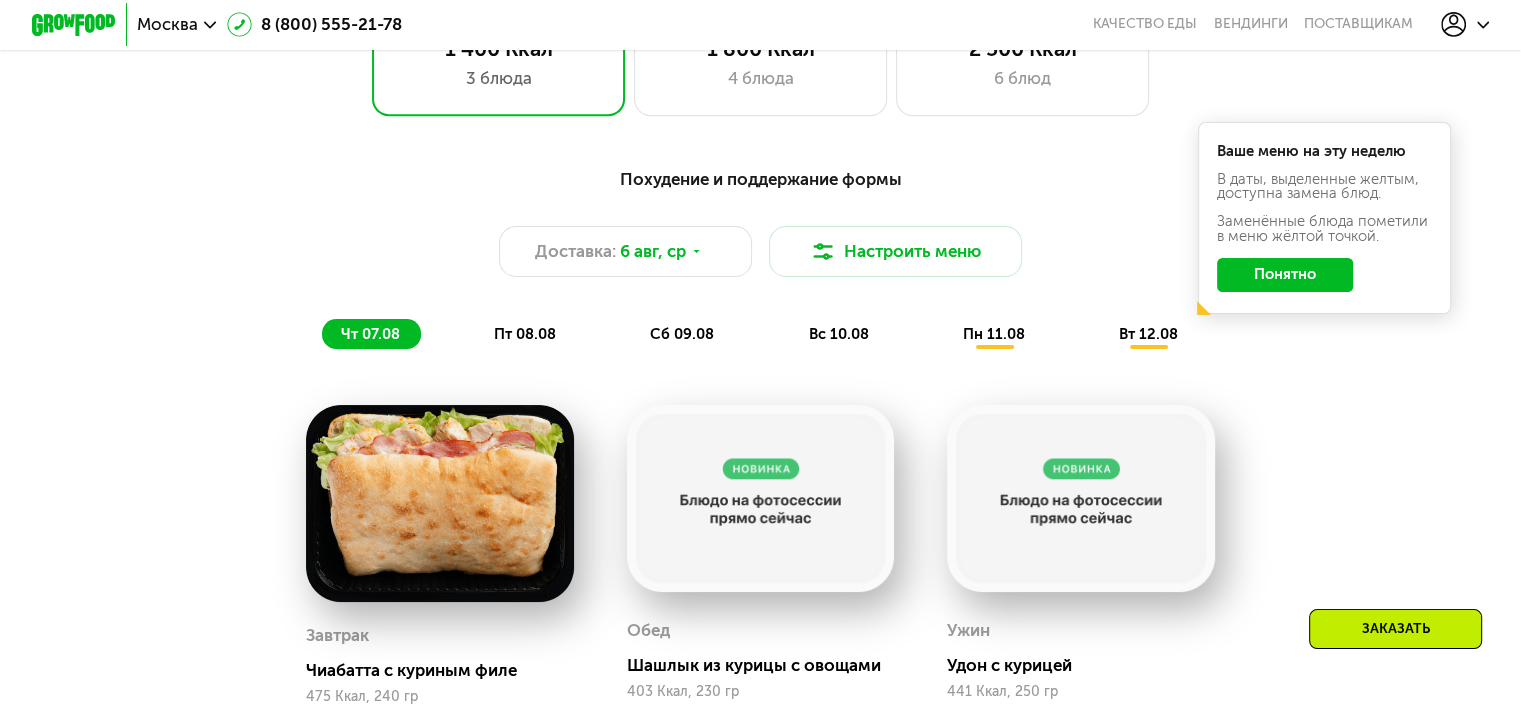 click on "чт 07.08" at bounding box center (370, 334) 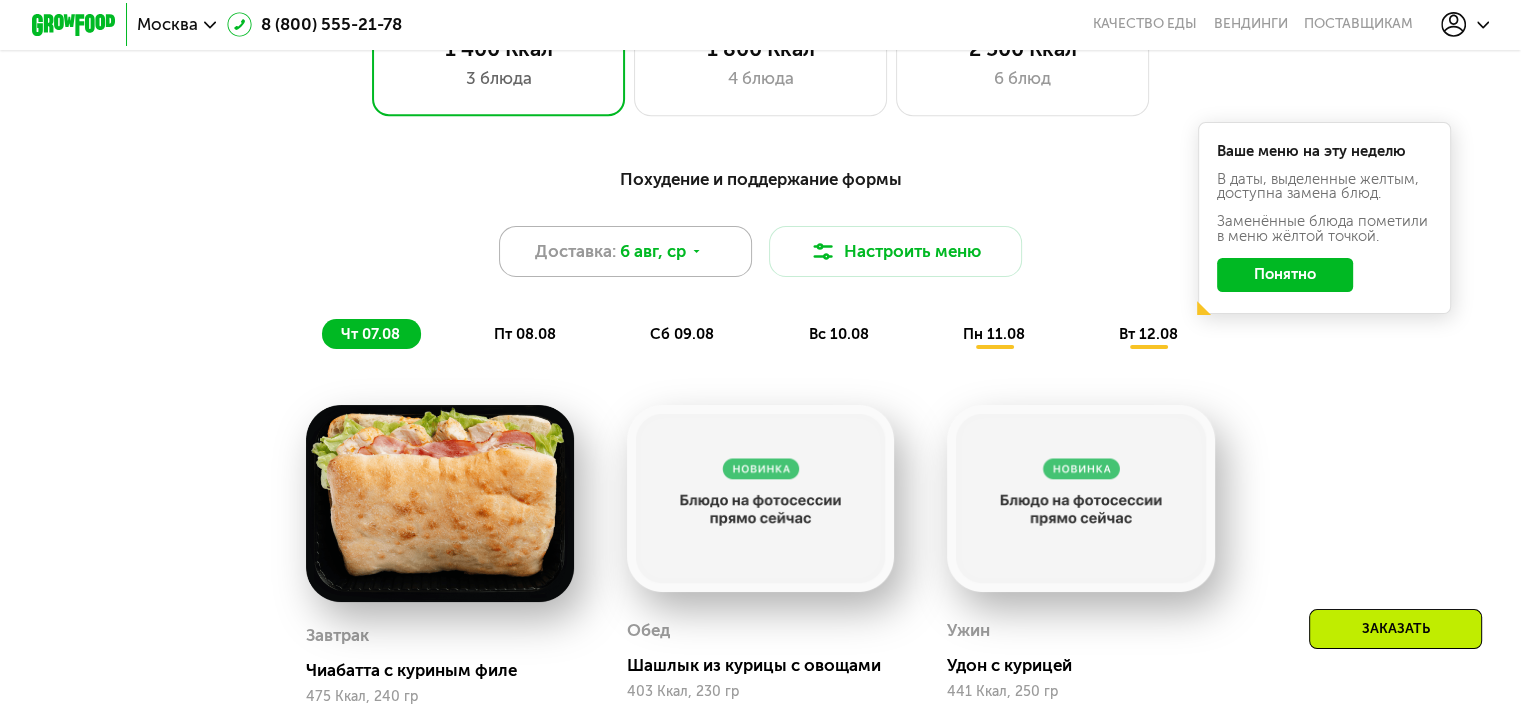 click on "Доставка: 6 авг, ср" at bounding box center (626, 251) 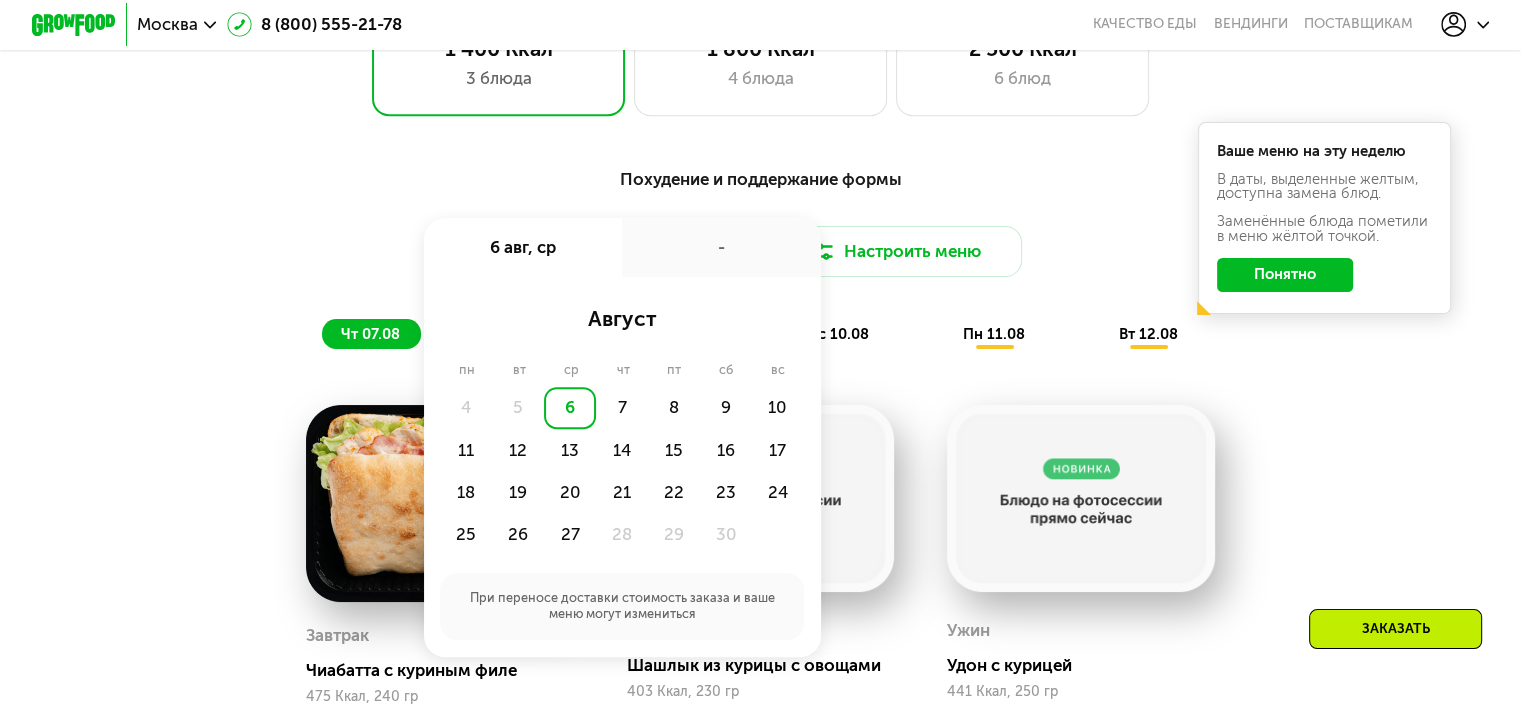 click on "6" 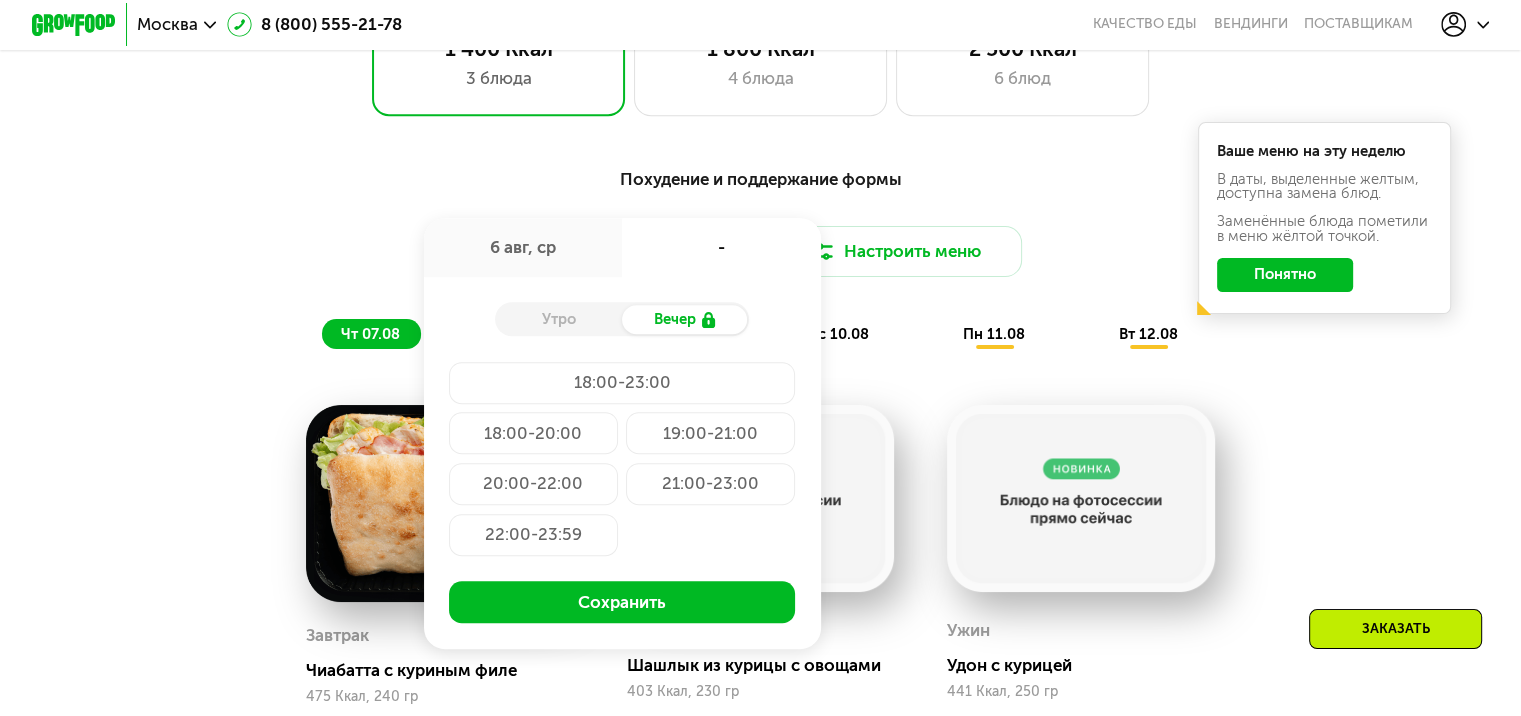 click on "Утро" at bounding box center (558, 320) 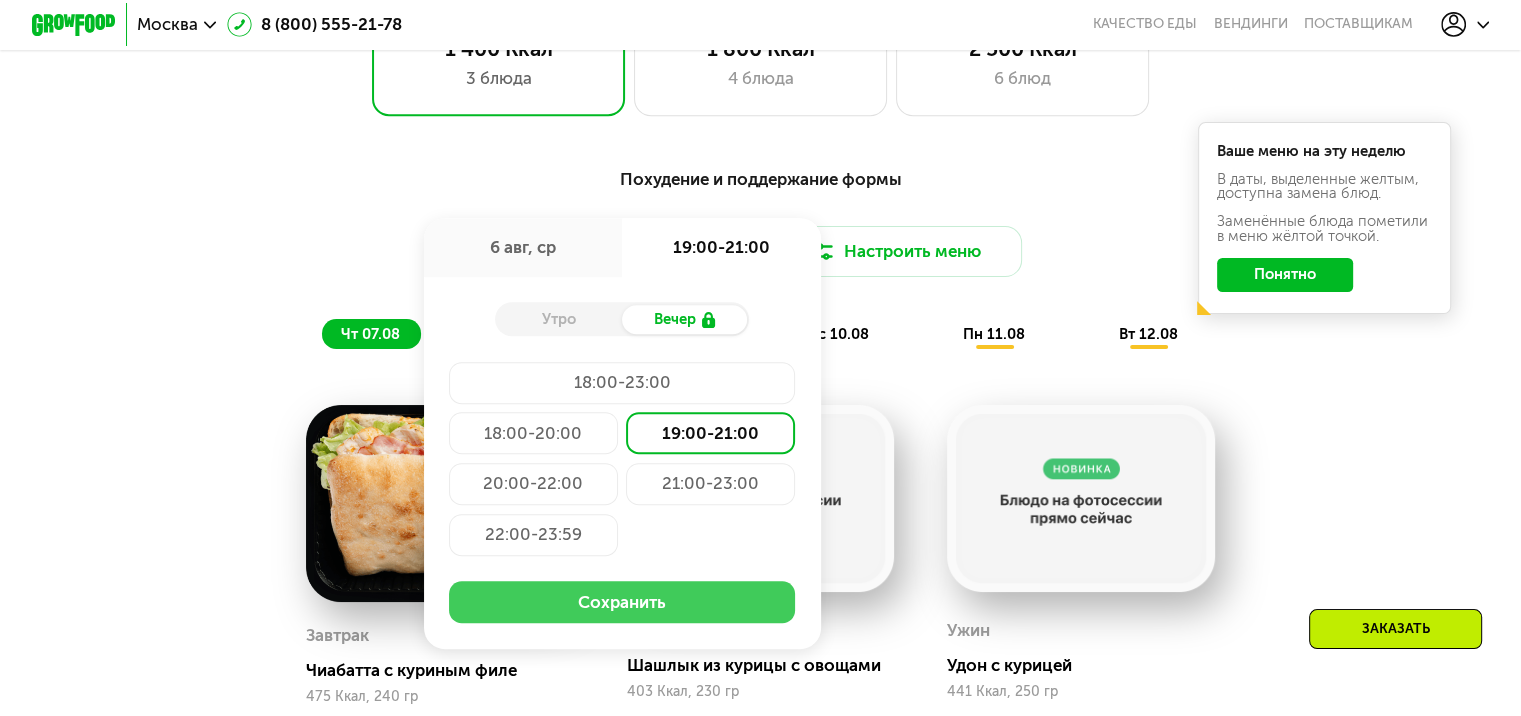 click on "Сохранить" at bounding box center [622, 602] 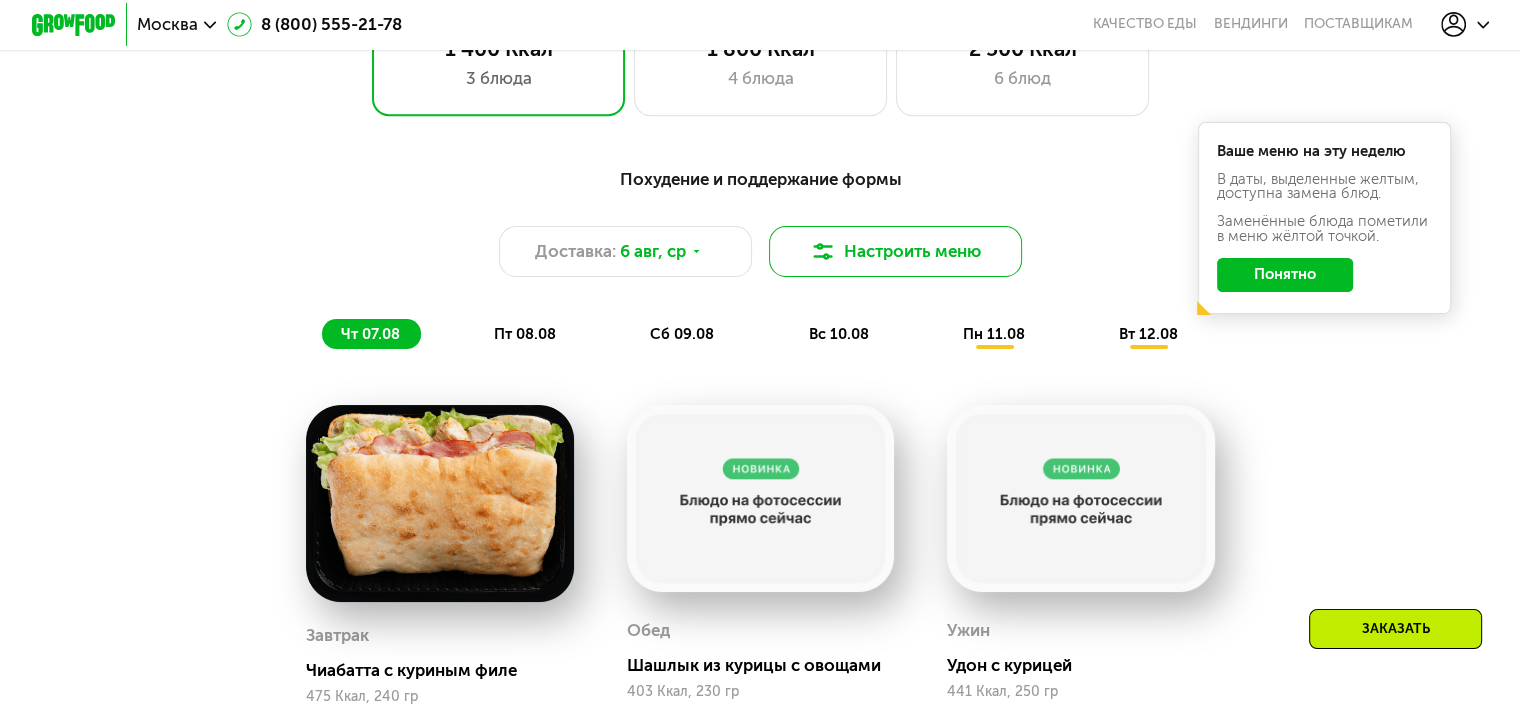 click on "Настроить меню" at bounding box center (896, 251) 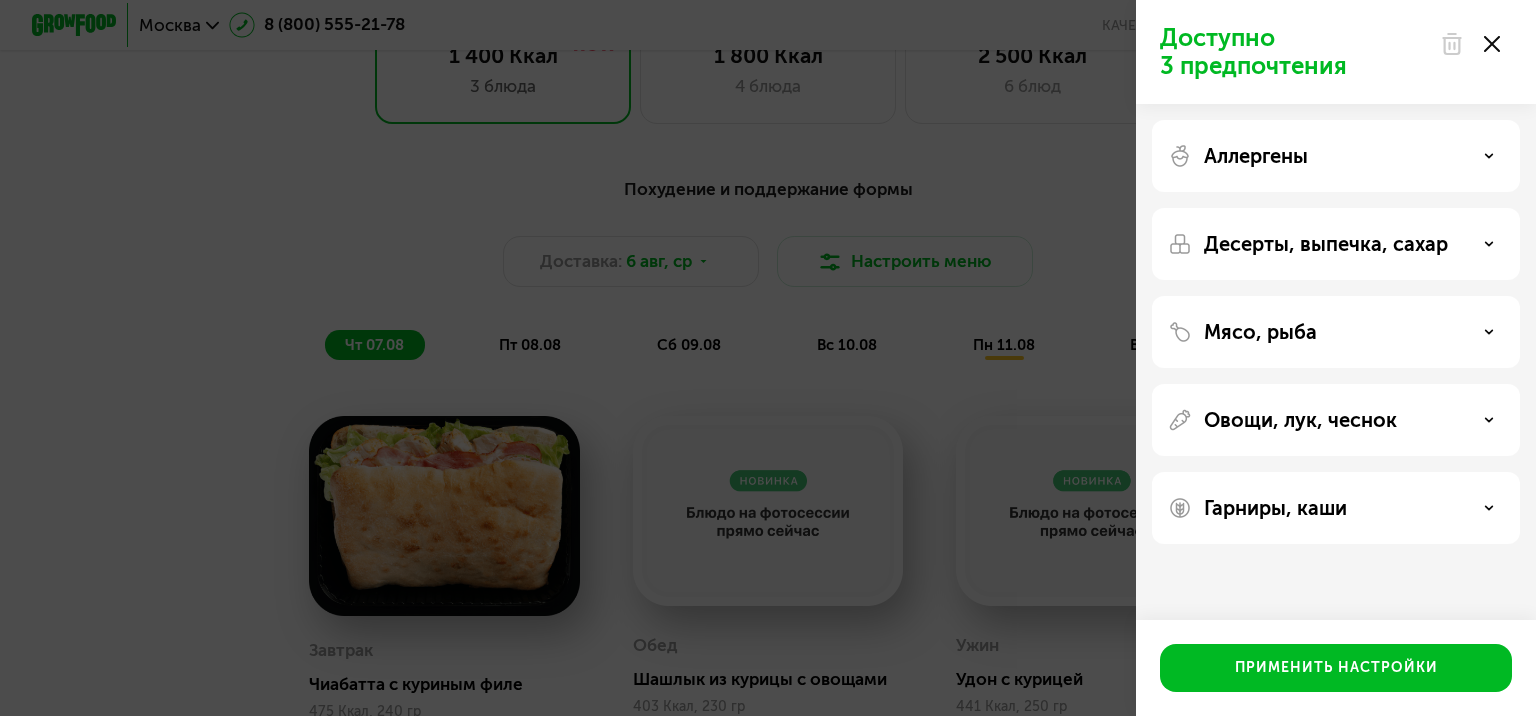 click on "Доступно 3 предпочтения Аллергены Десерты, выпечка, сахар Мясо, рыба Овощи, лук, чеснок Гарниры, каши  Применить настройки" 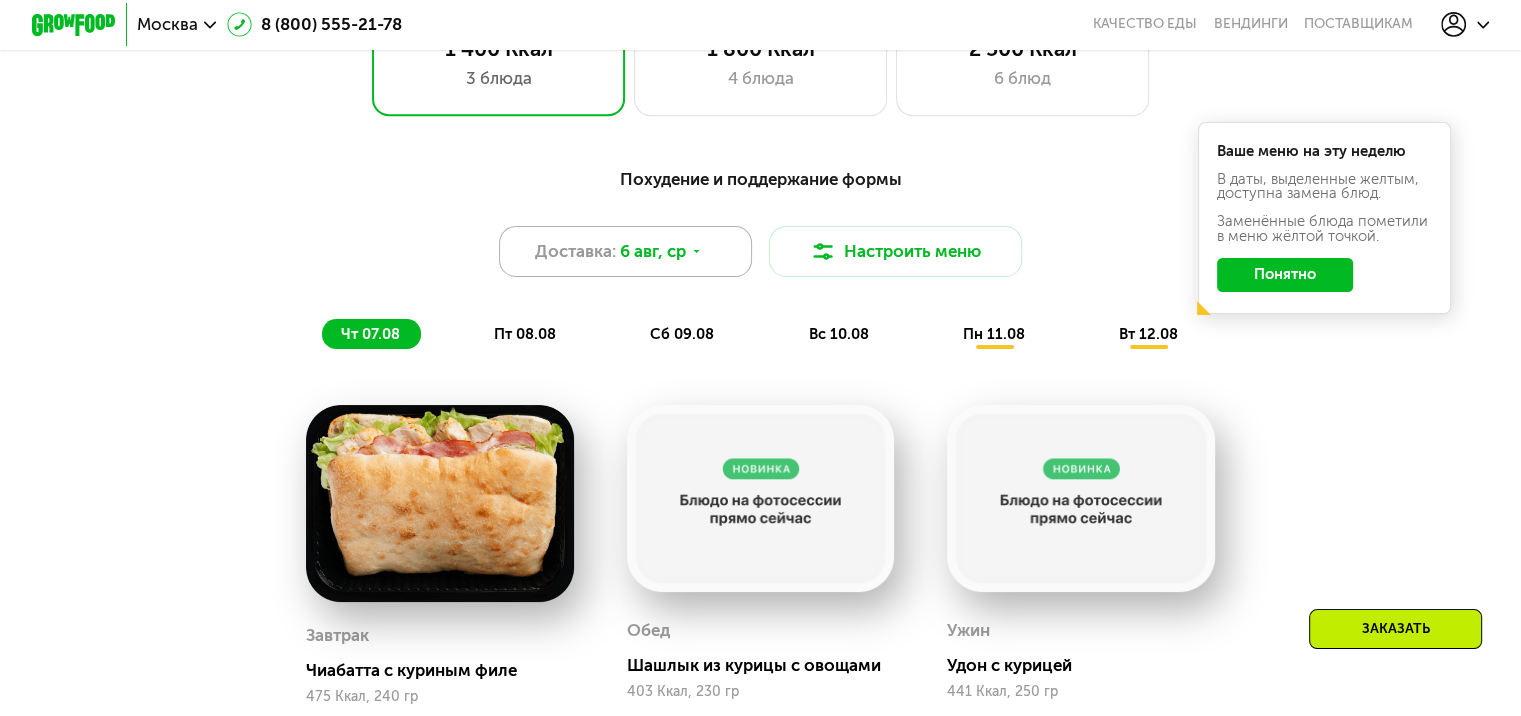 click on "6 авг, ср" at bounding box center (653, 251) 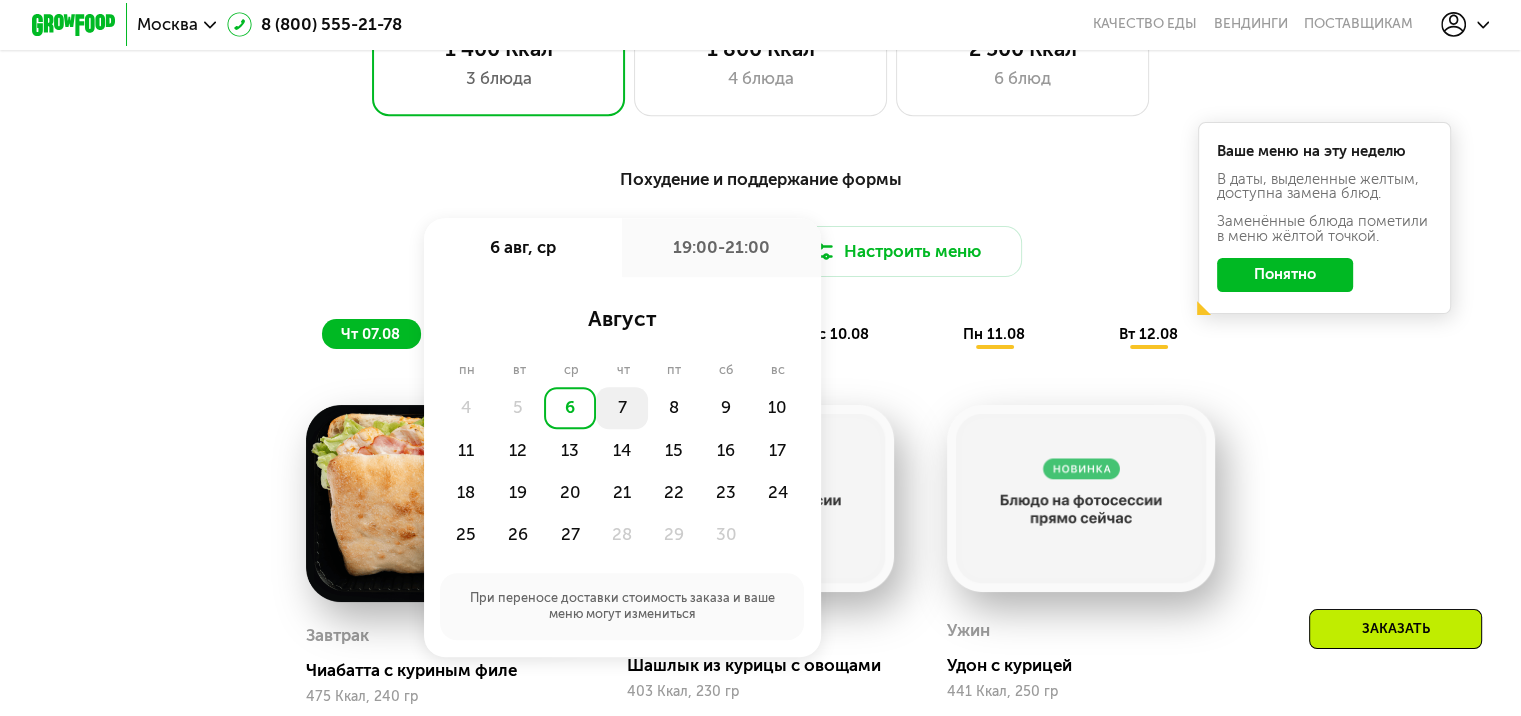 click on "7" 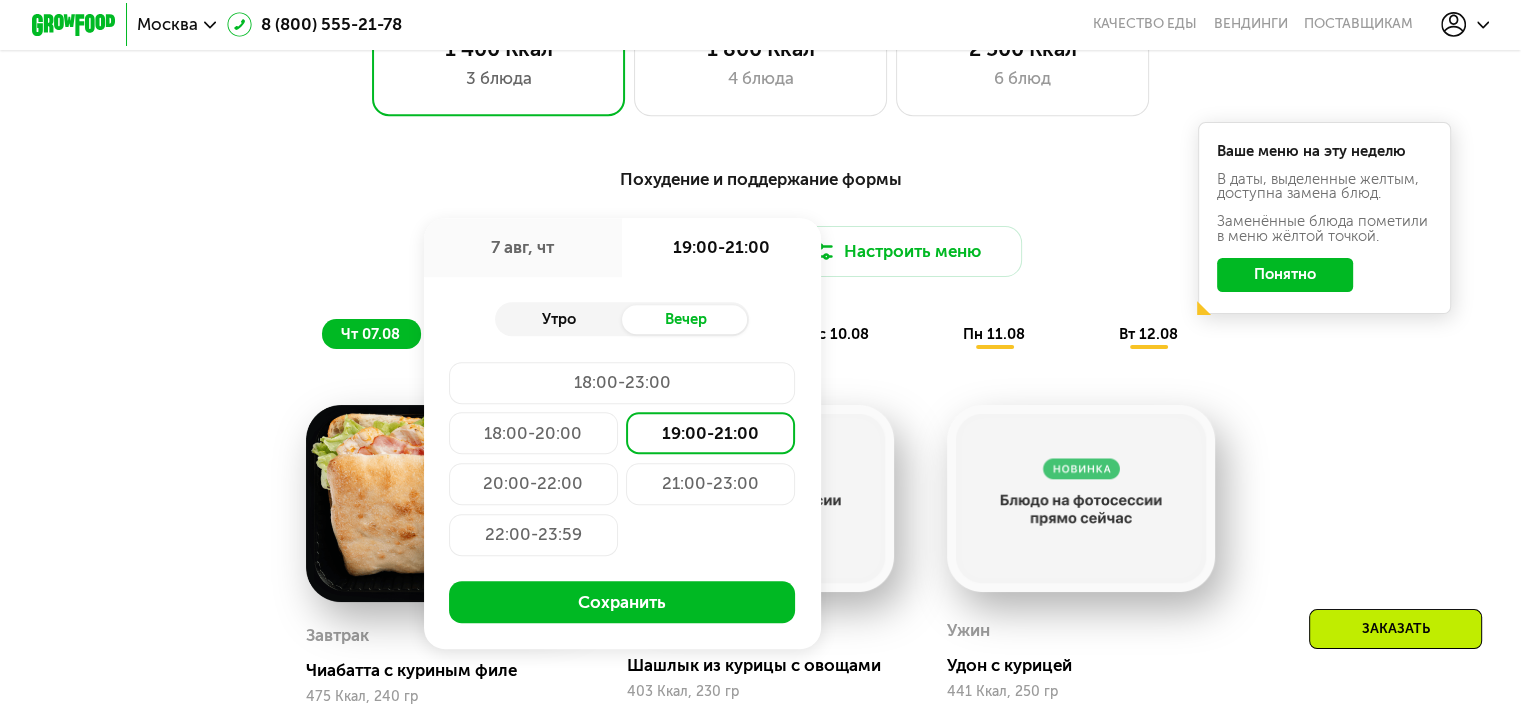 click on "Утро" at bounding box center (558, 320) 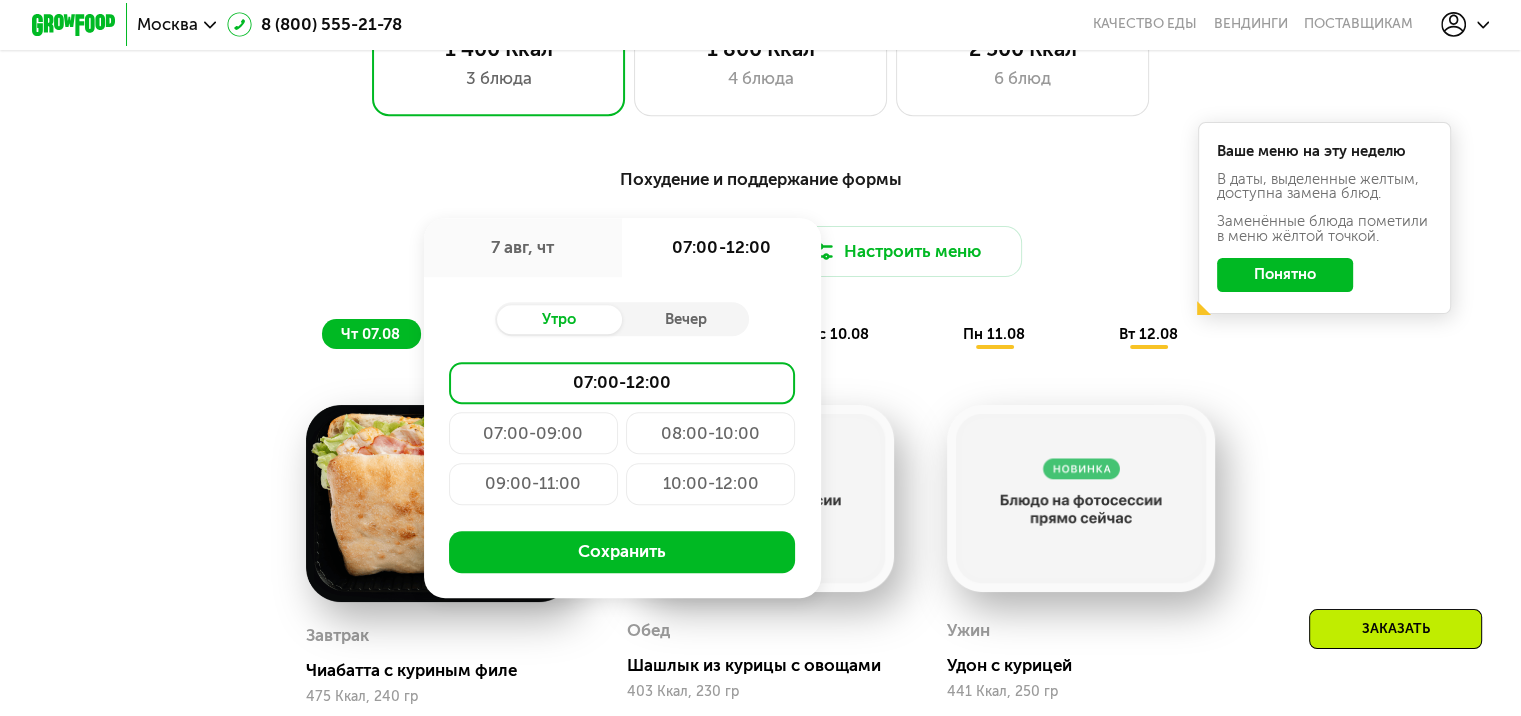 click on "10:00-12:00" 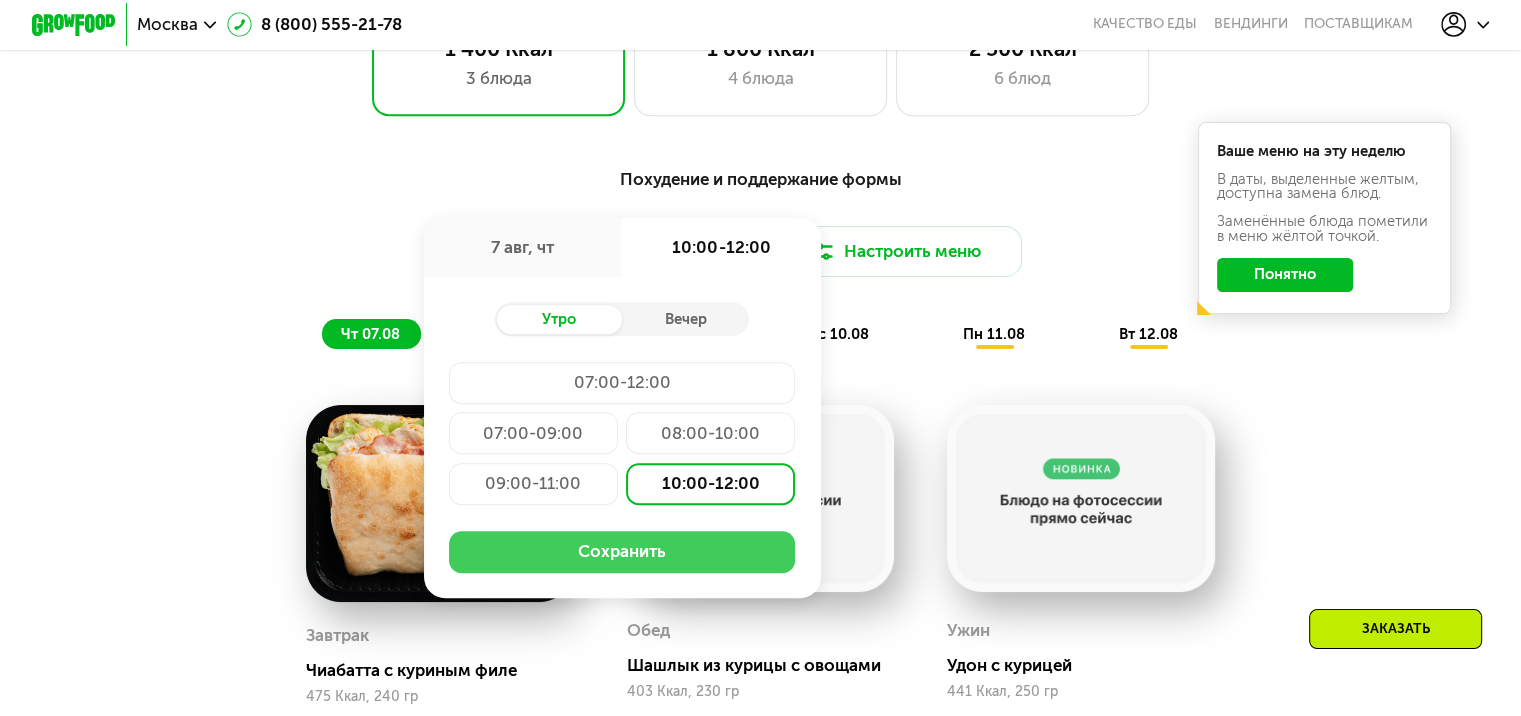 click on "Сохранить" at bounding box center (622, 552) 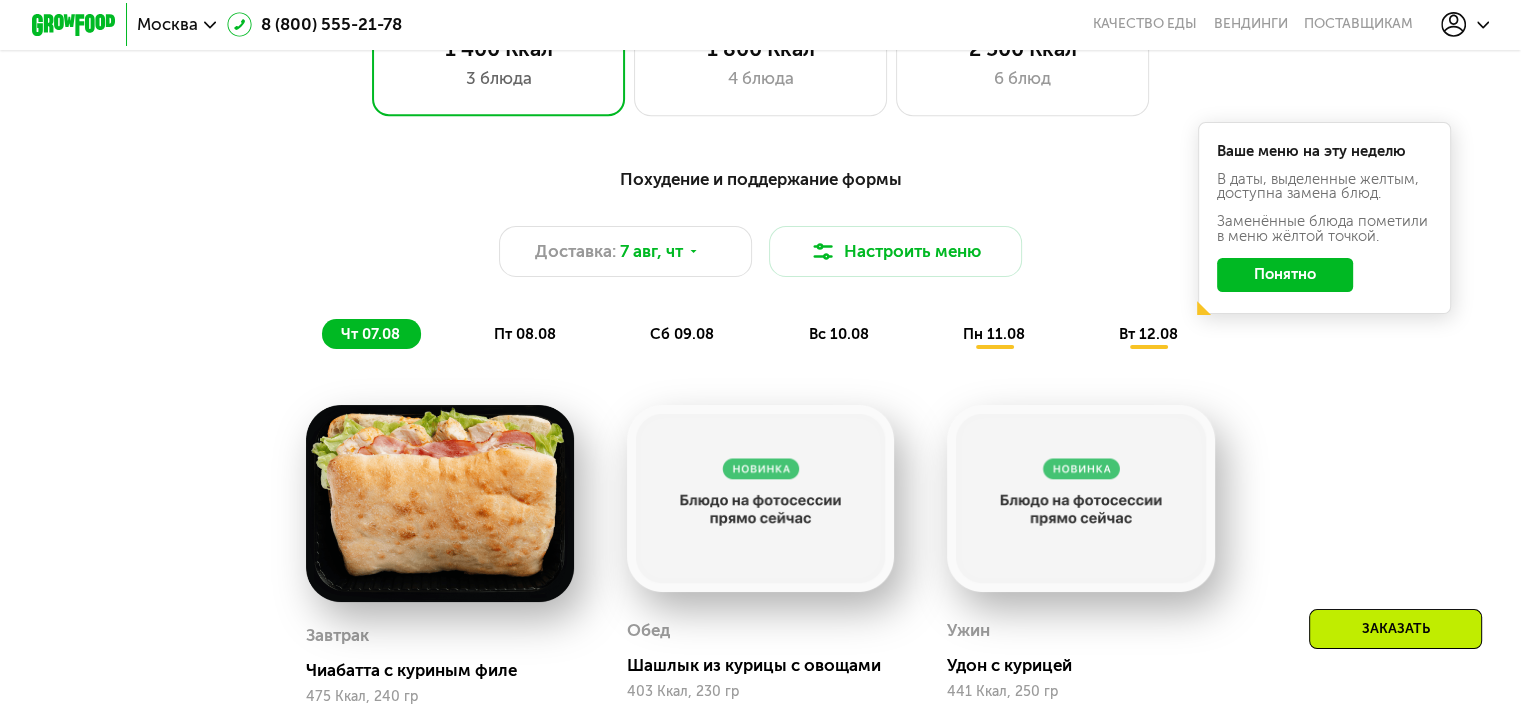 click on "Понятно" 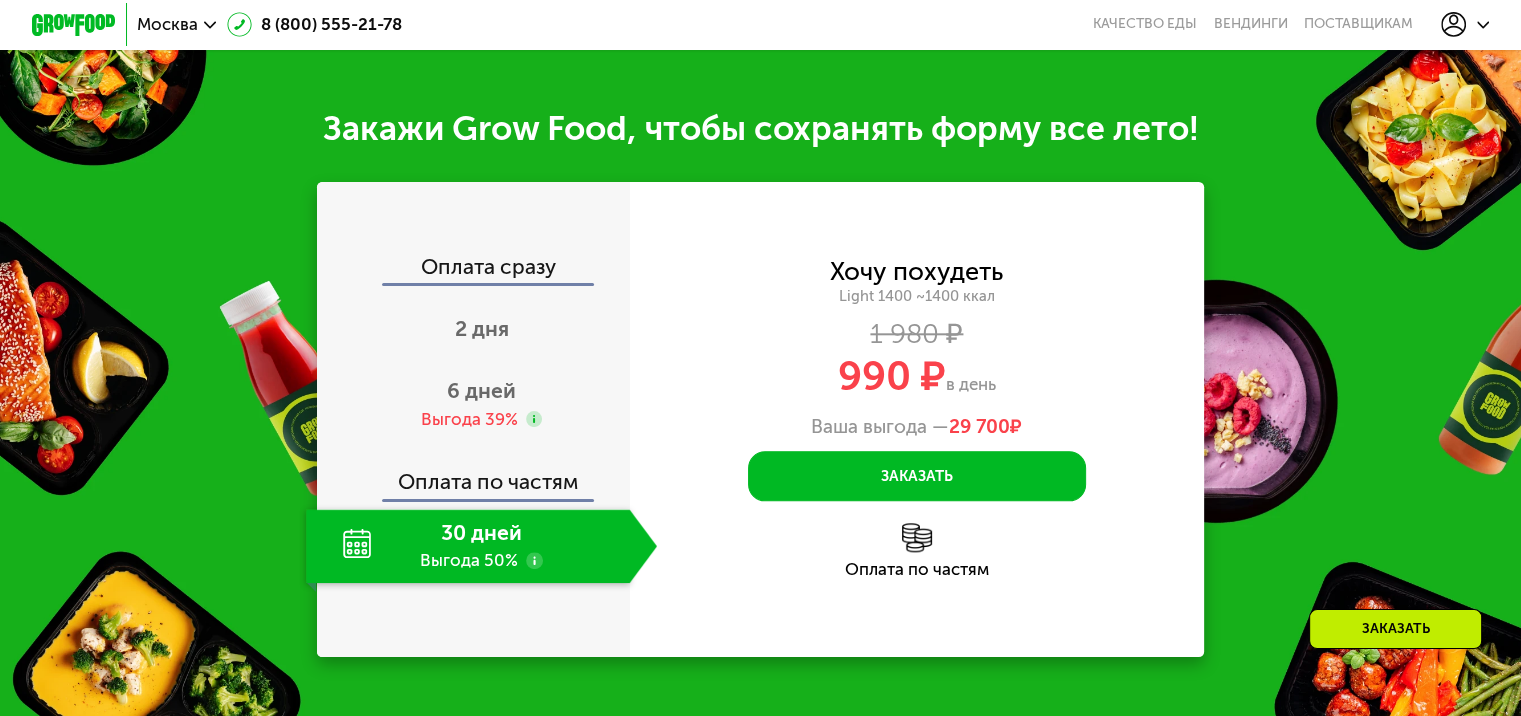 scroll, scrollTop: 2000, scrollLeft: 0, axis: vertical 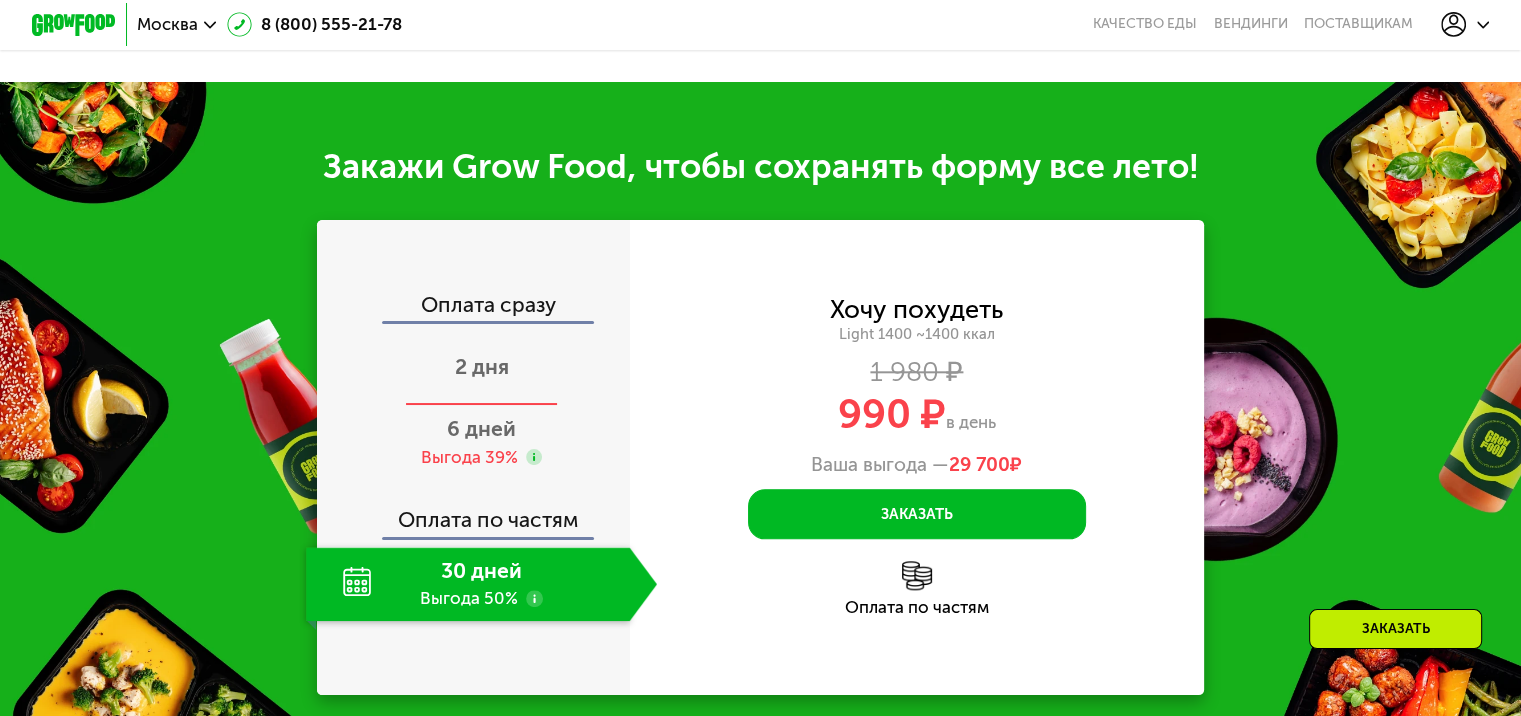 click on "2 дня" at bounding box center (482, 366) 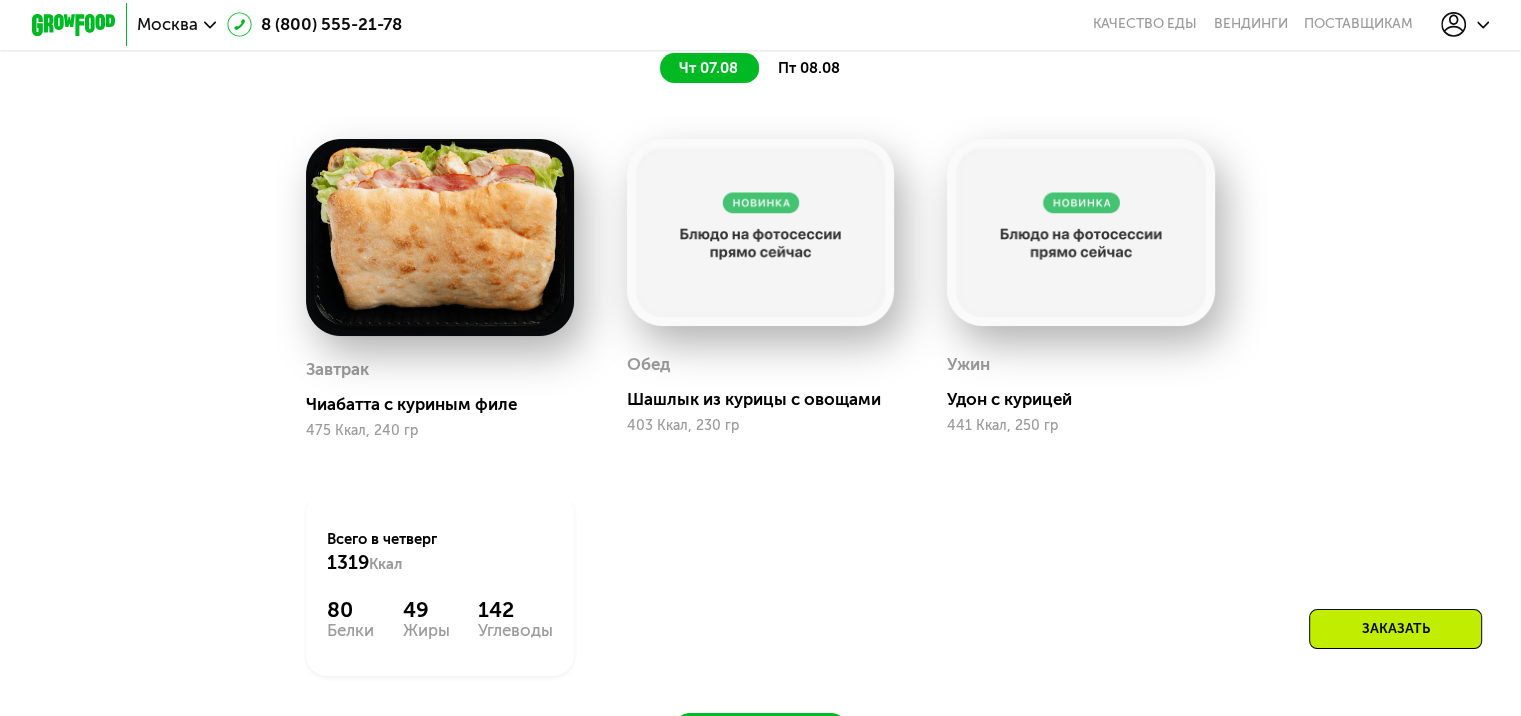 scroll, scrollTop: 1200, scrollLeft: 0, axis: vertical 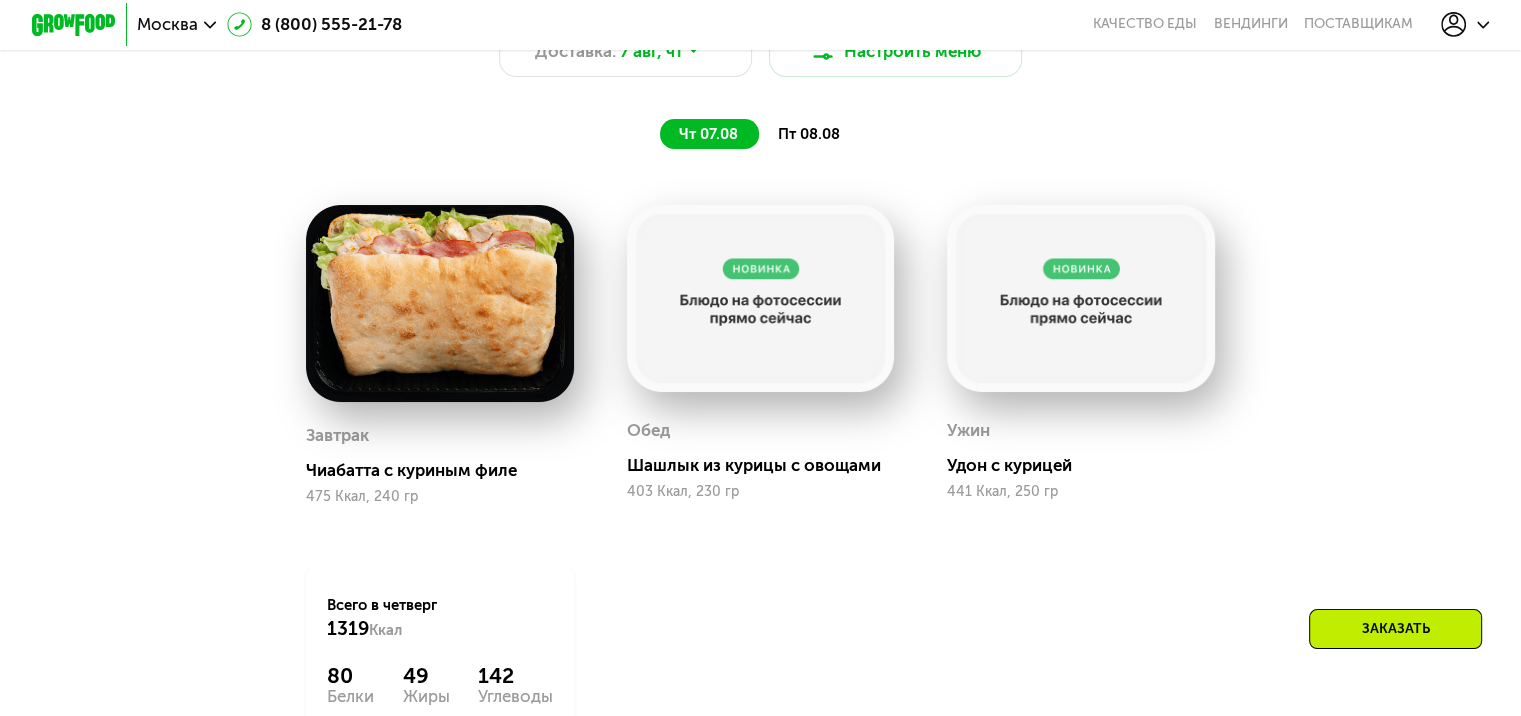 click 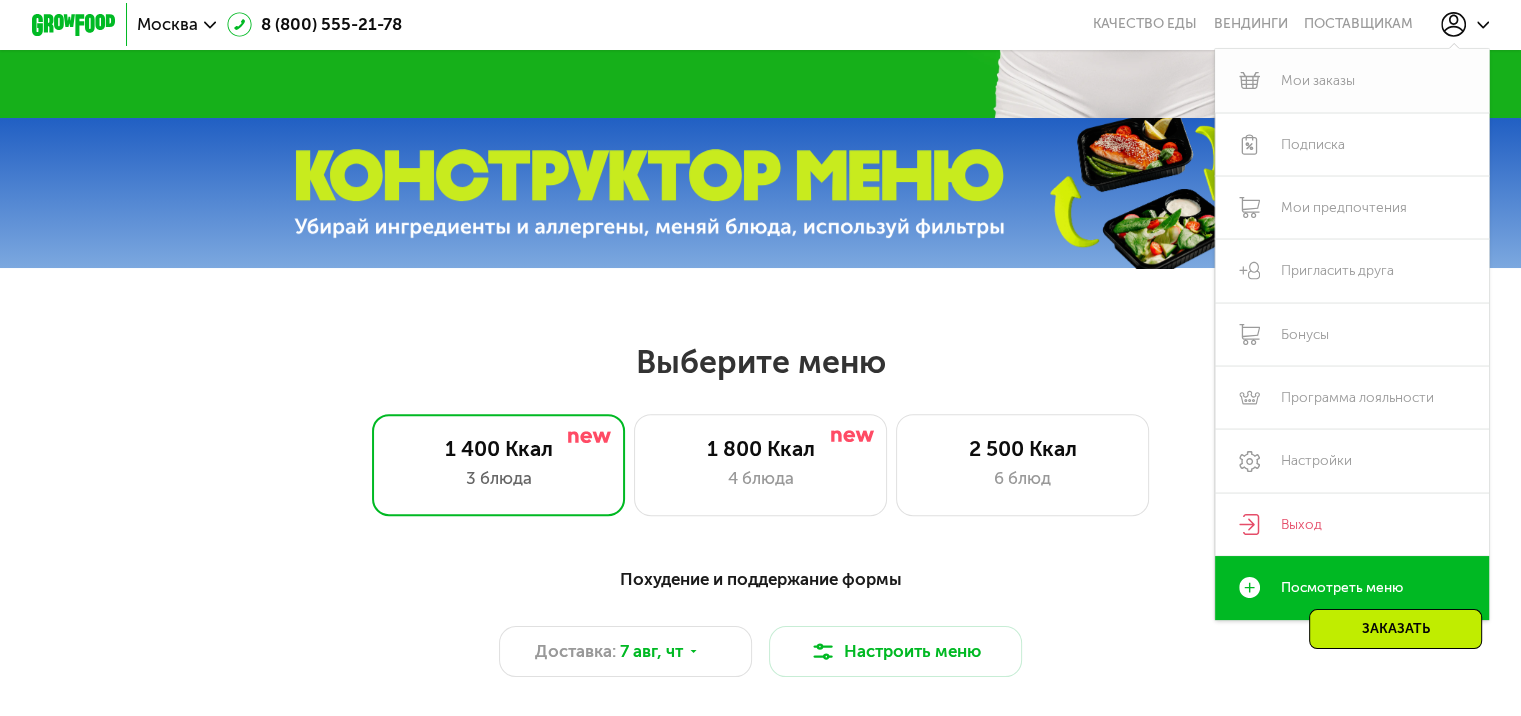 scroll, scrollTop: 600, scrollLeft: 0, axis: vertical 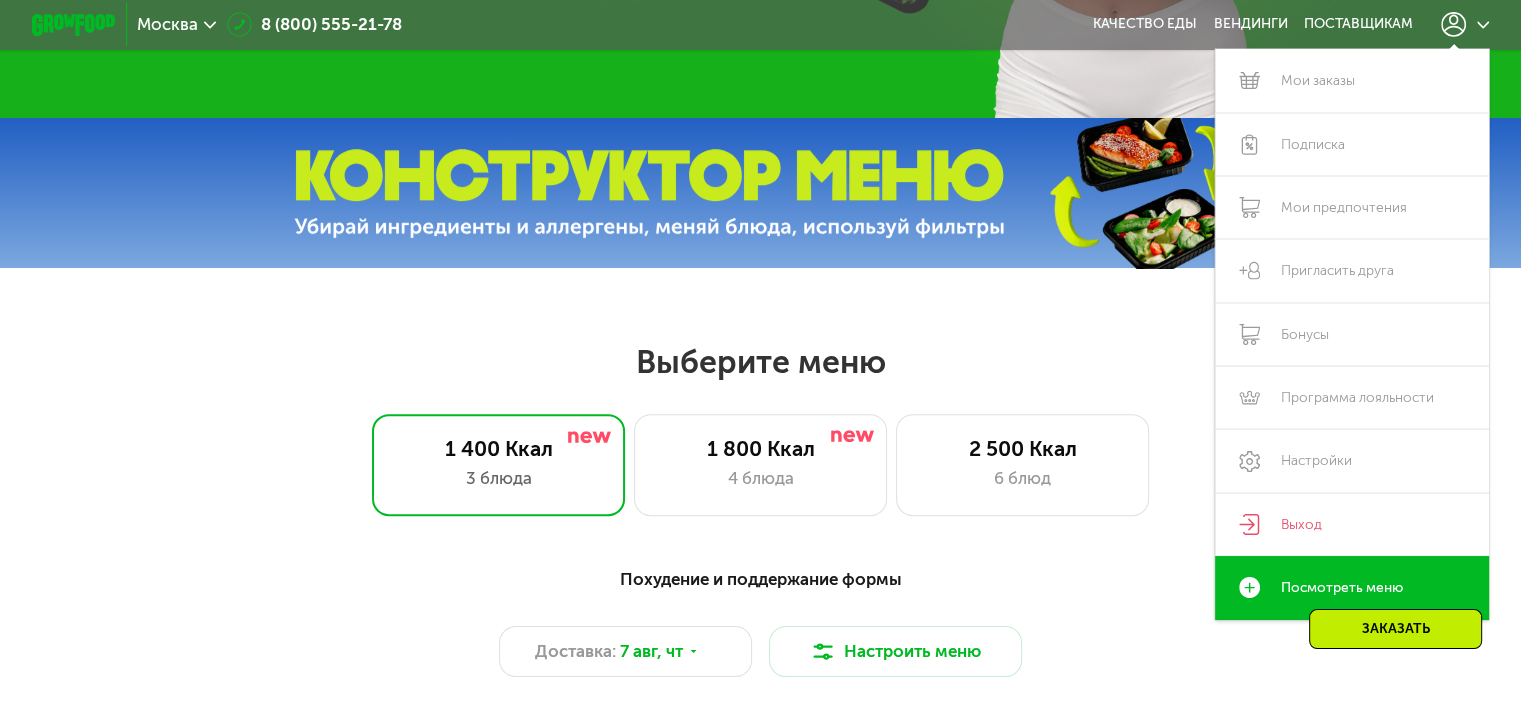click 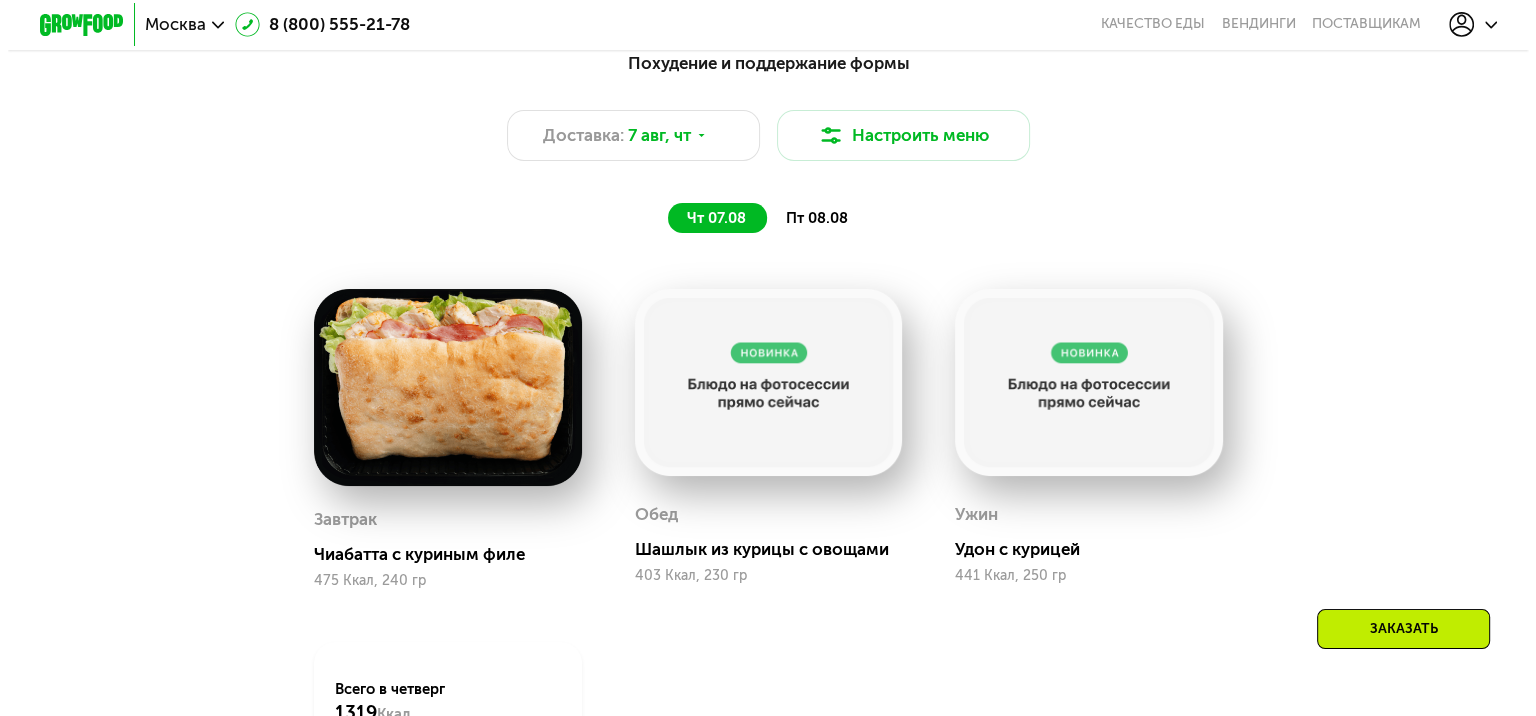 scroll, scrollTop: 1200, scrollLeft: 0, axis: vertical 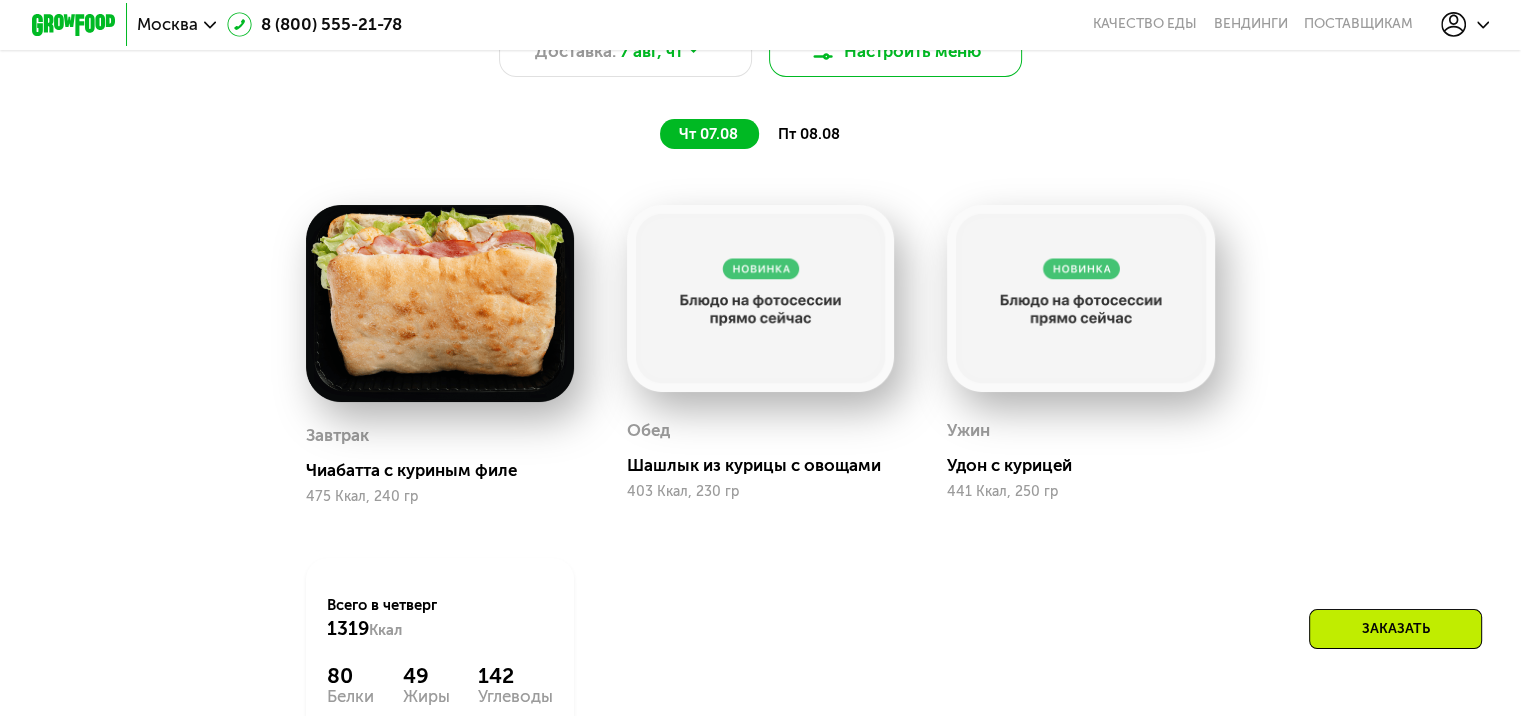 click on "Настроить меню" at bounding box center (896, 51) 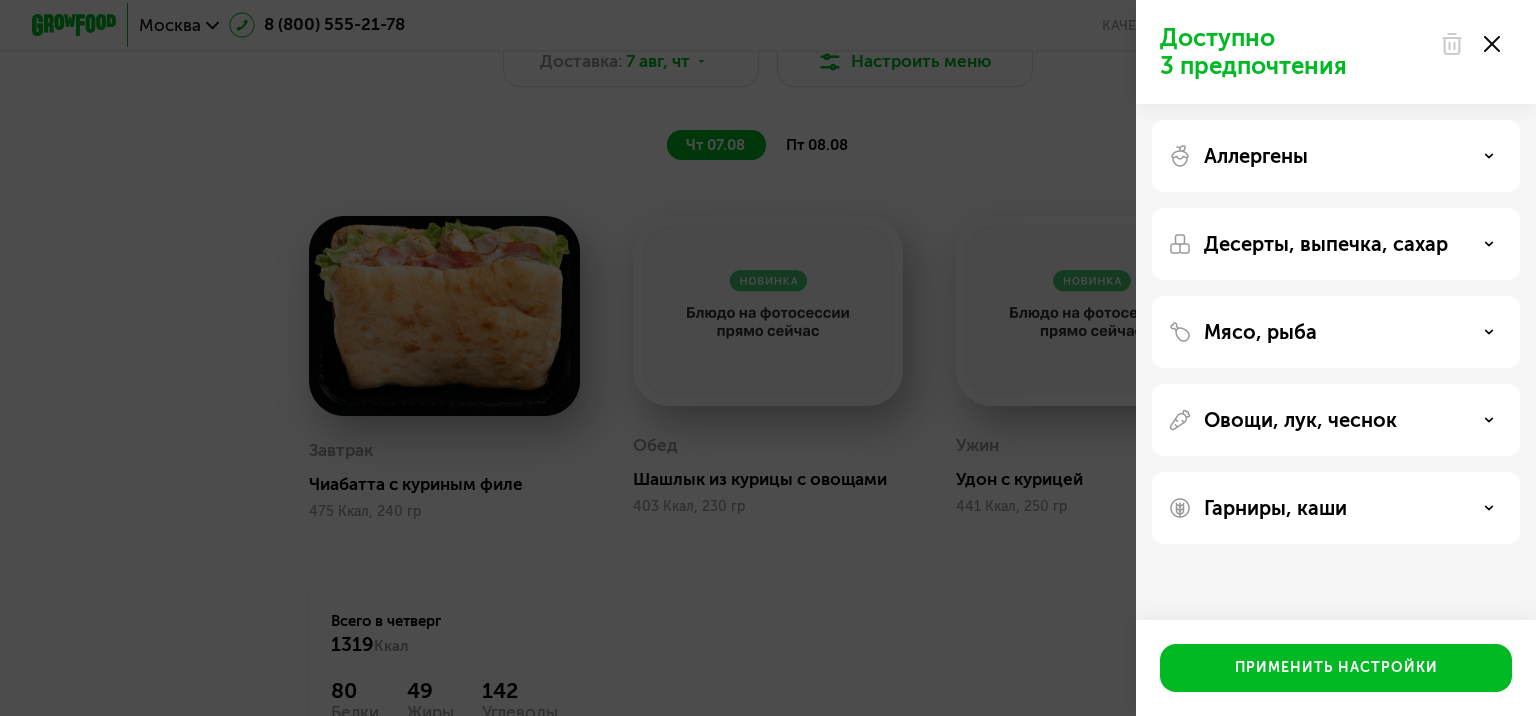 click on "Мясо, рыба" at bounding box center [1260, 332] 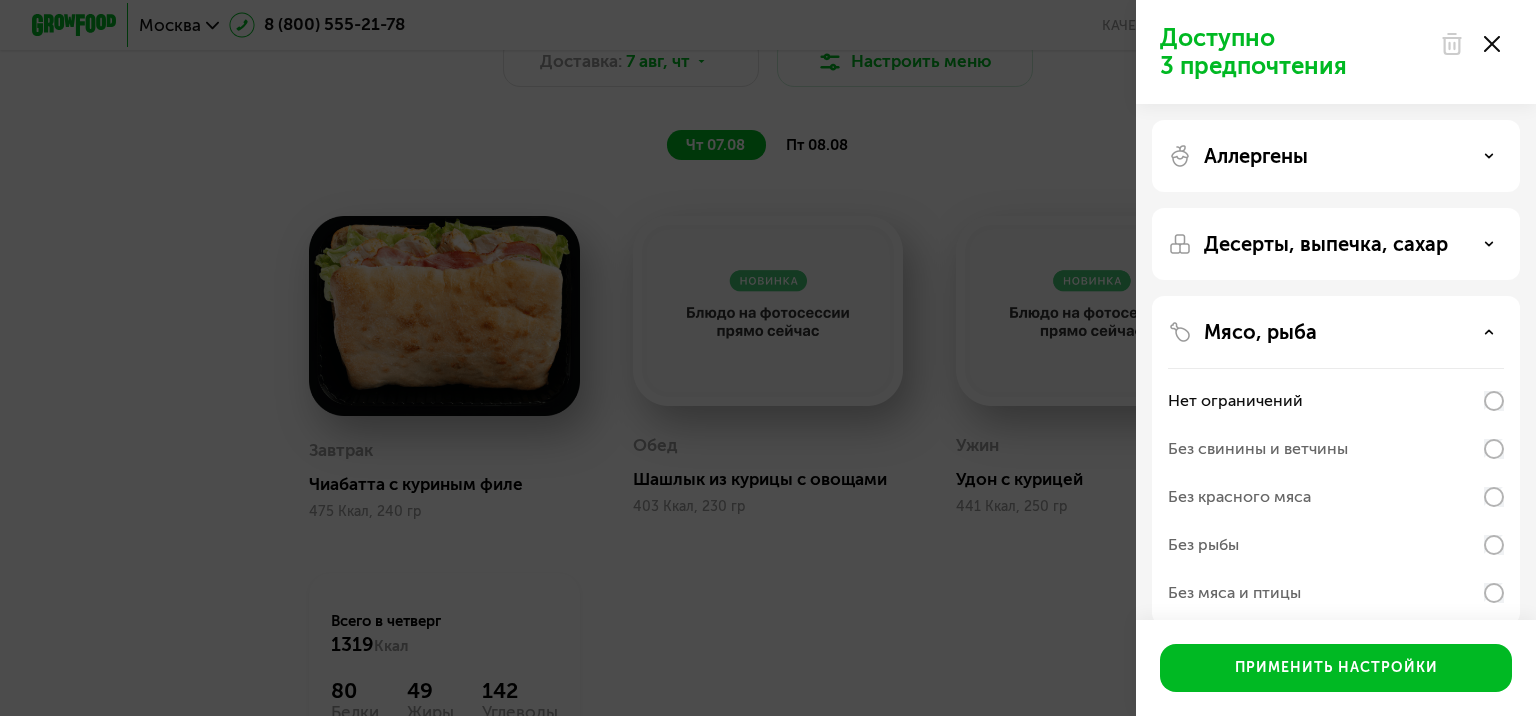 click on "Мясо, рыба" at bounding box center (1260, 332) 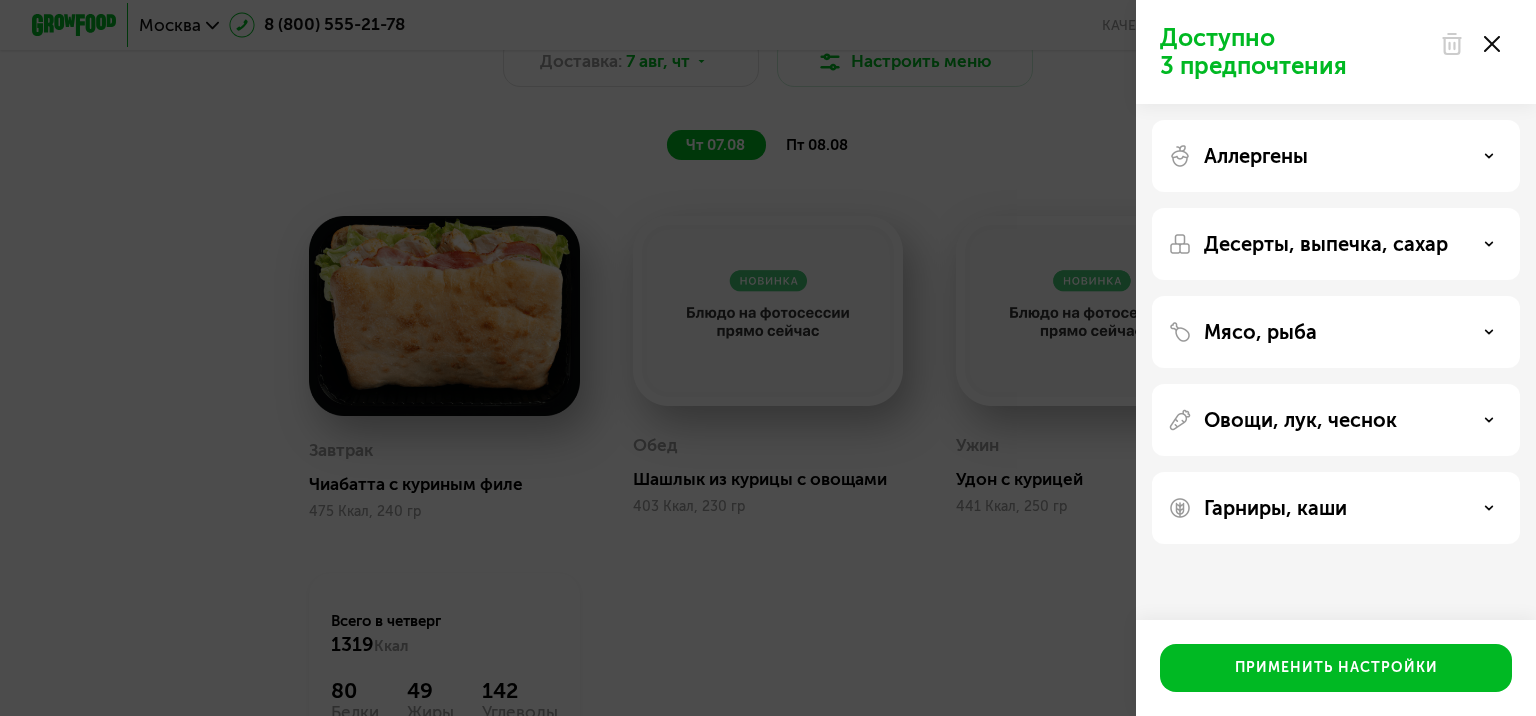 click on "Мясо, рыба" 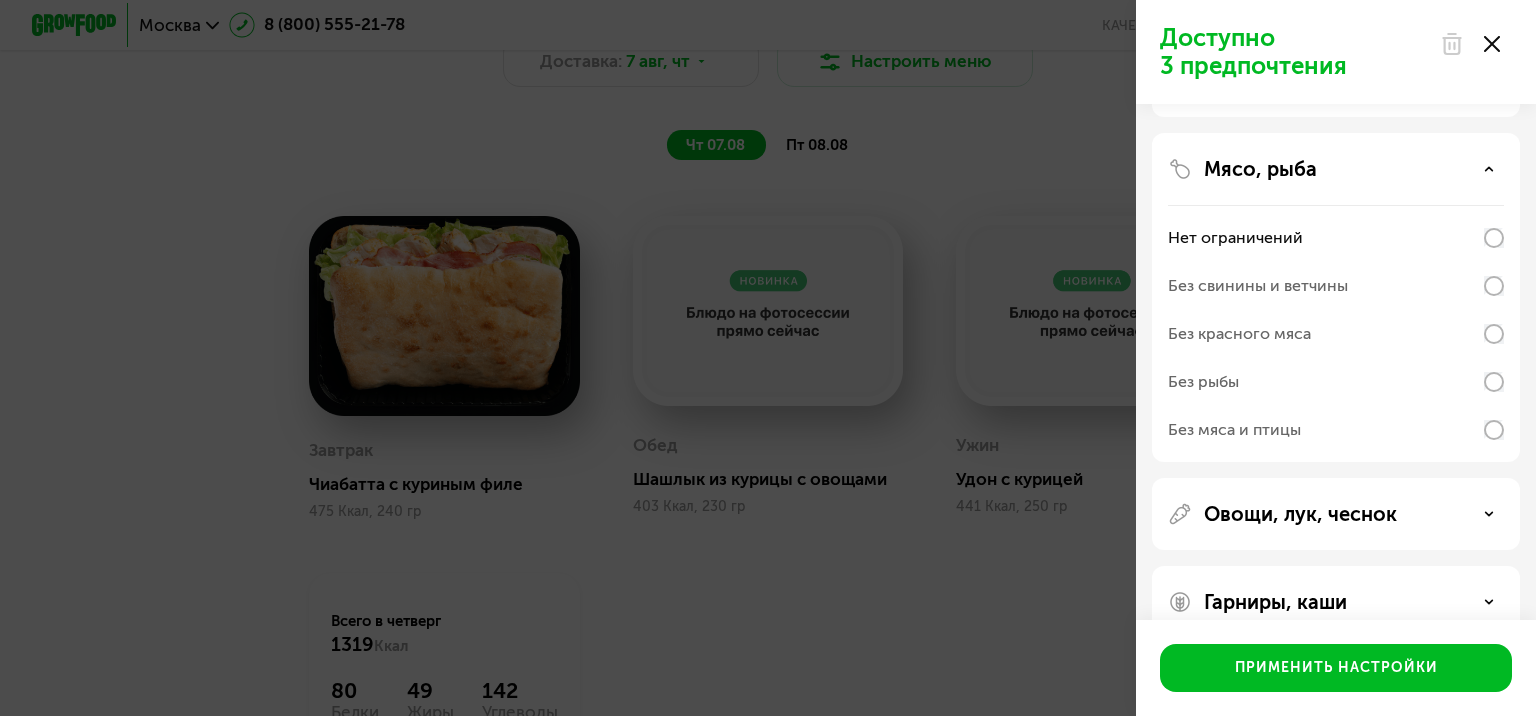 scroll, scrollTop: 200, scrollLeft: 0, axis: vertical 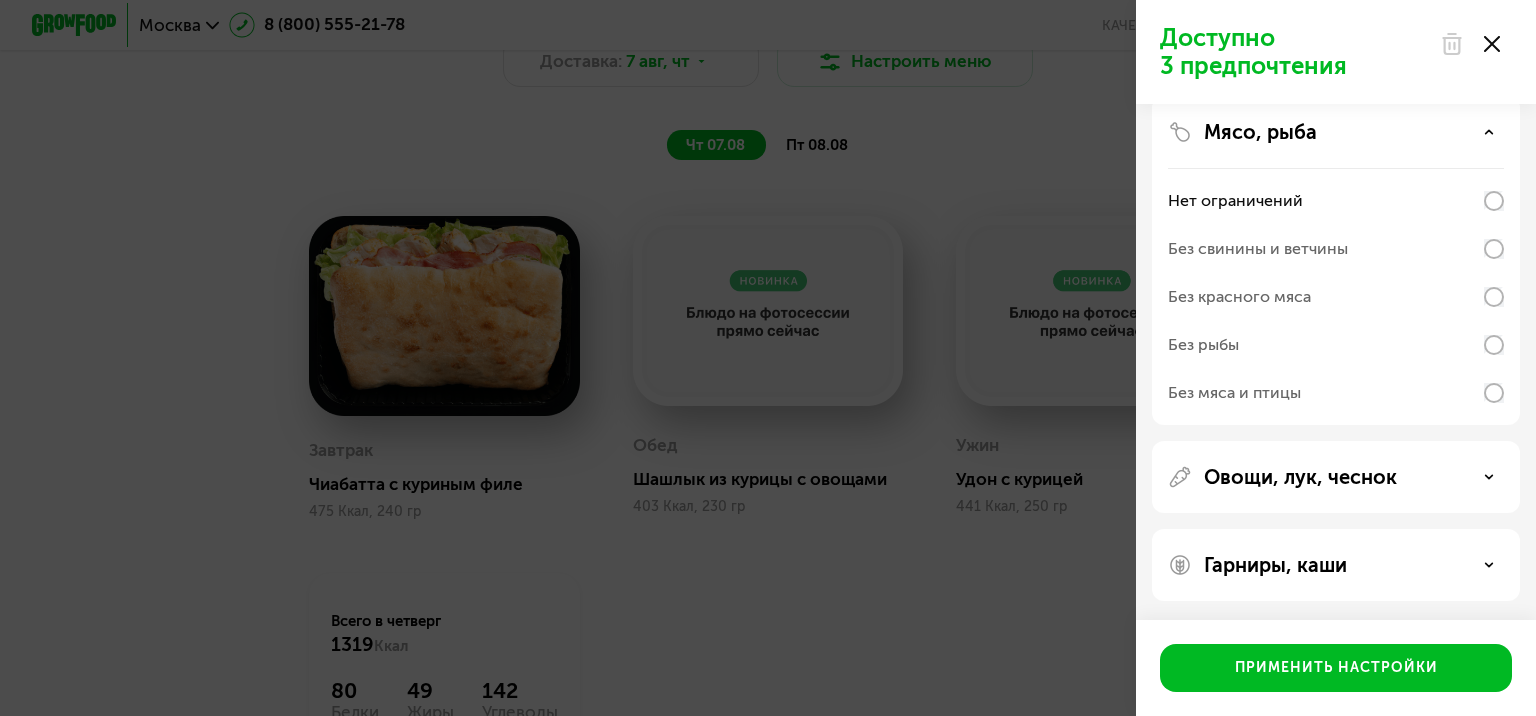 click on "Мясо, рыба" at bounding box center [1336, 132] 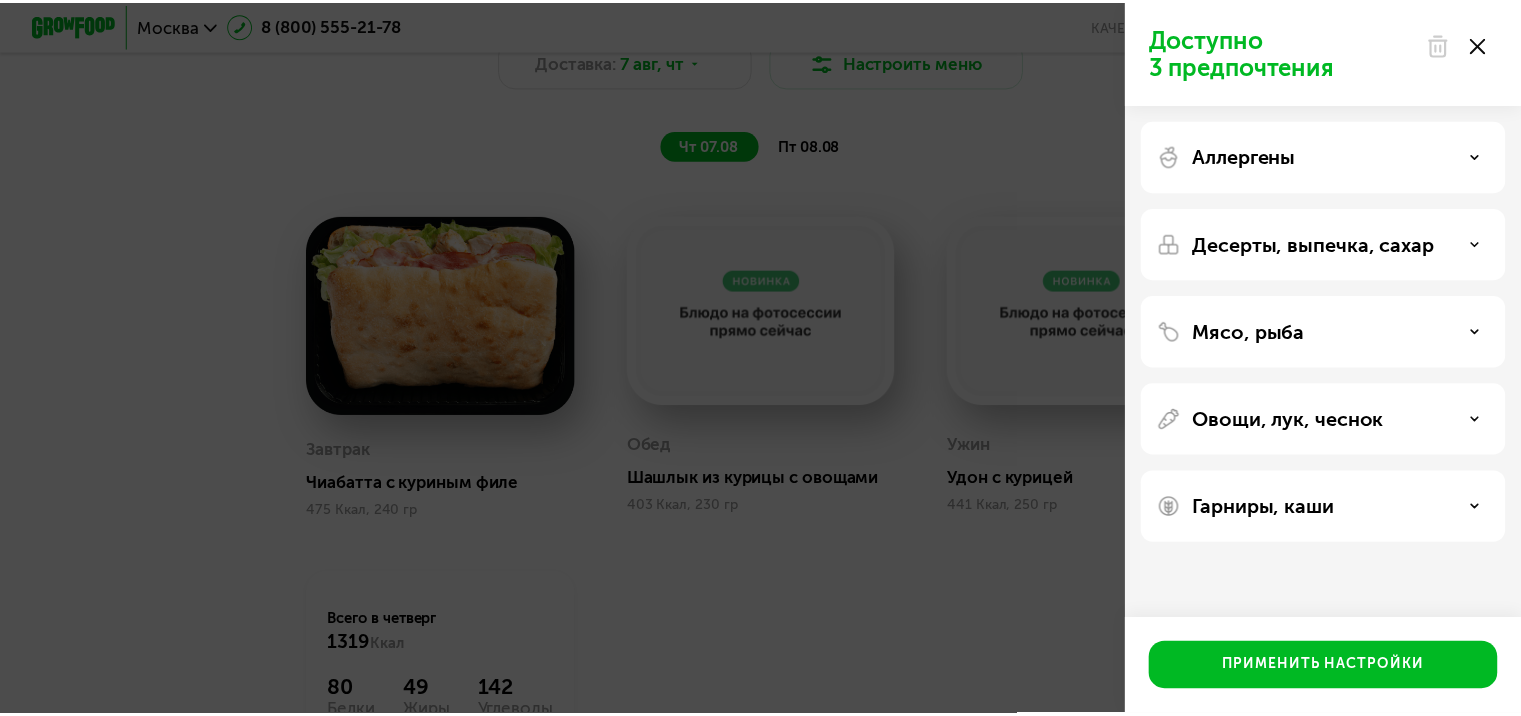 scroll, scrollTop: 0, scrollLeft: 0, axis: both 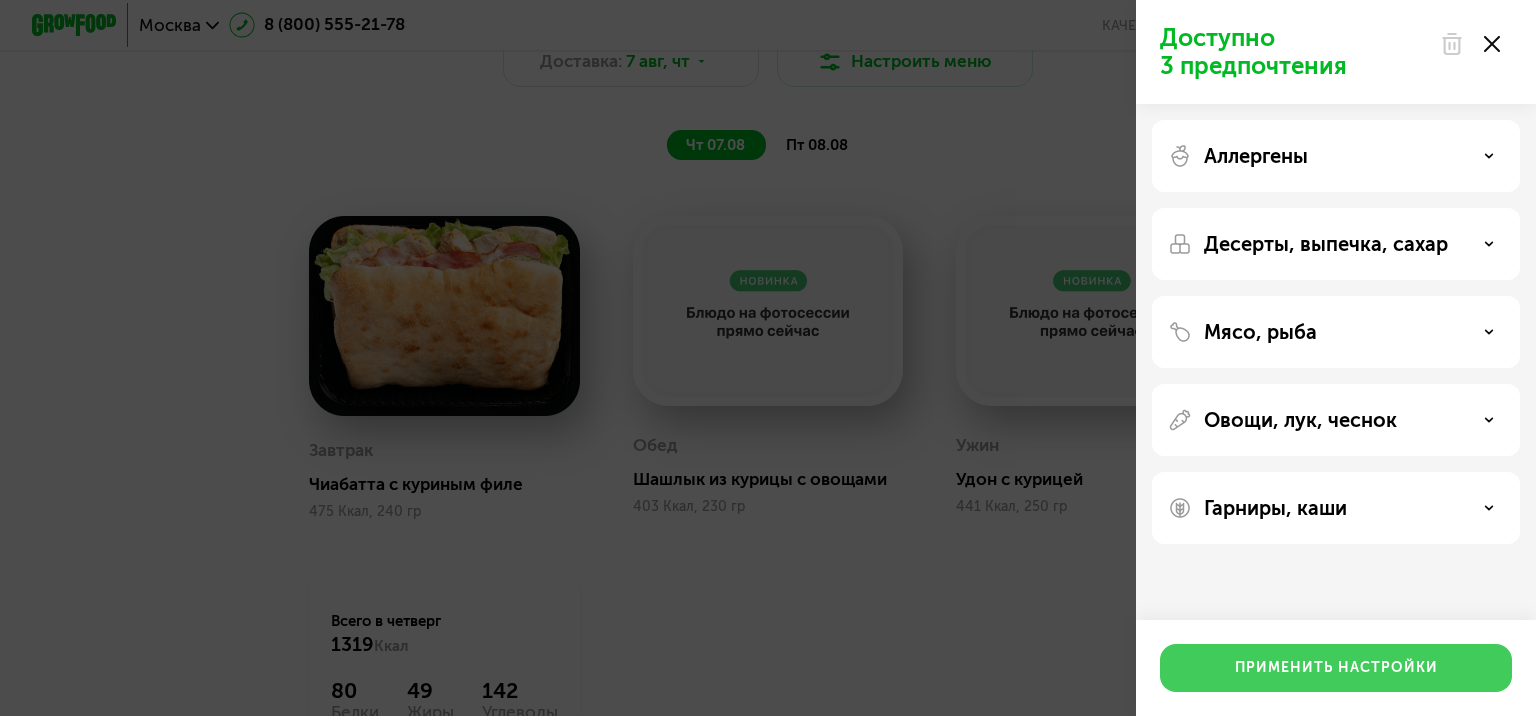 click on "Применить настройки" at bounding box center [1336, 668] 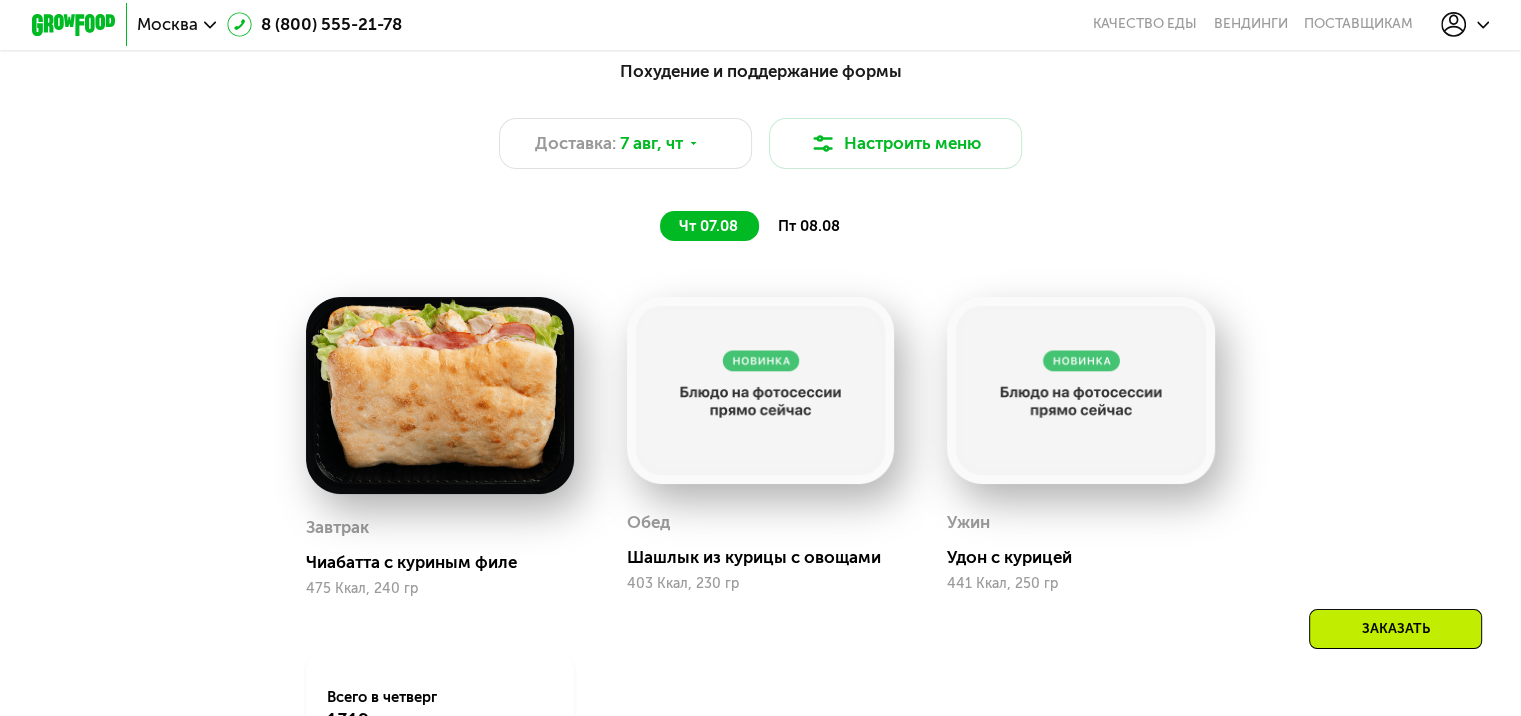 scroll, scrollTop: 1000, scrollLeft: 0, axis: vertical 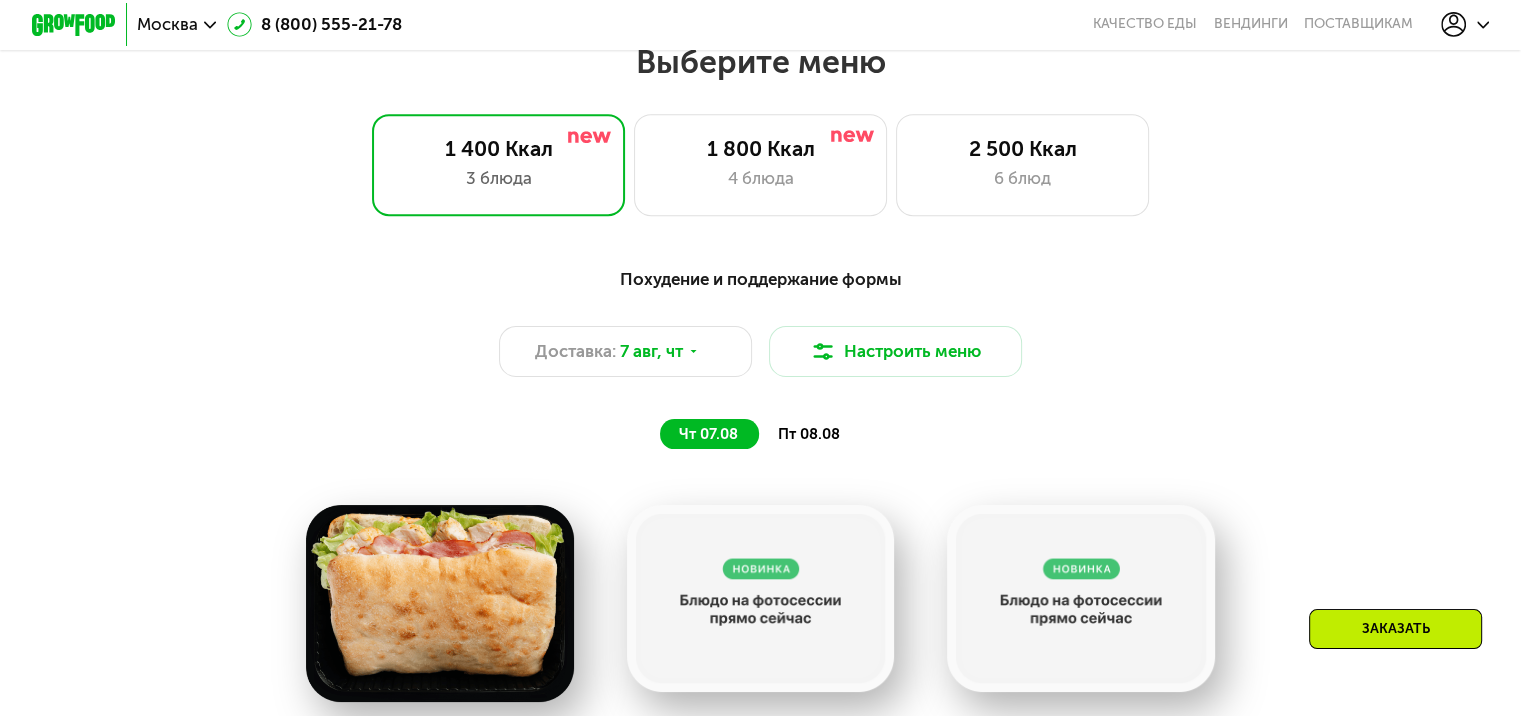 click on "пт 08.08" at bounding box center (809, 434) 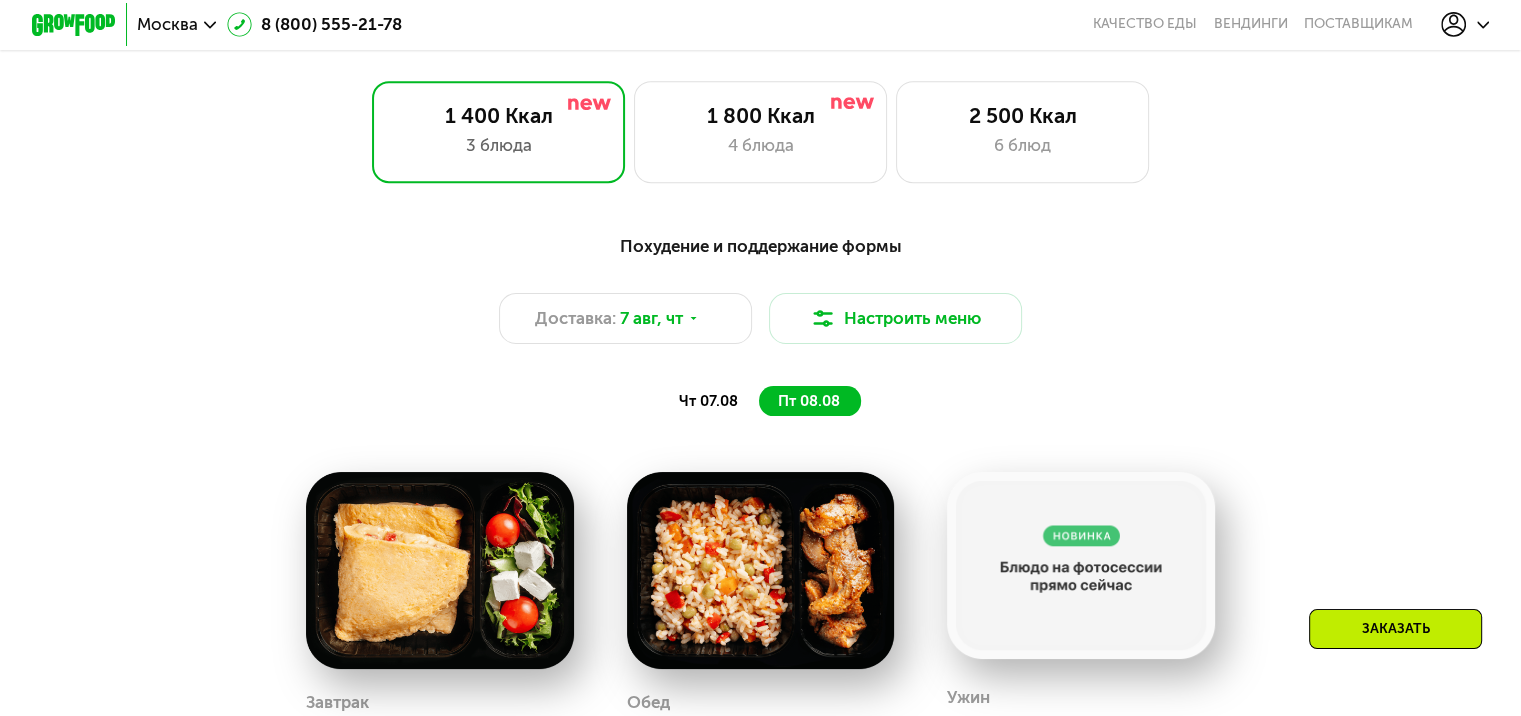 scroll, scrollTop: 900, scrollLeft: 0, axis: vertical 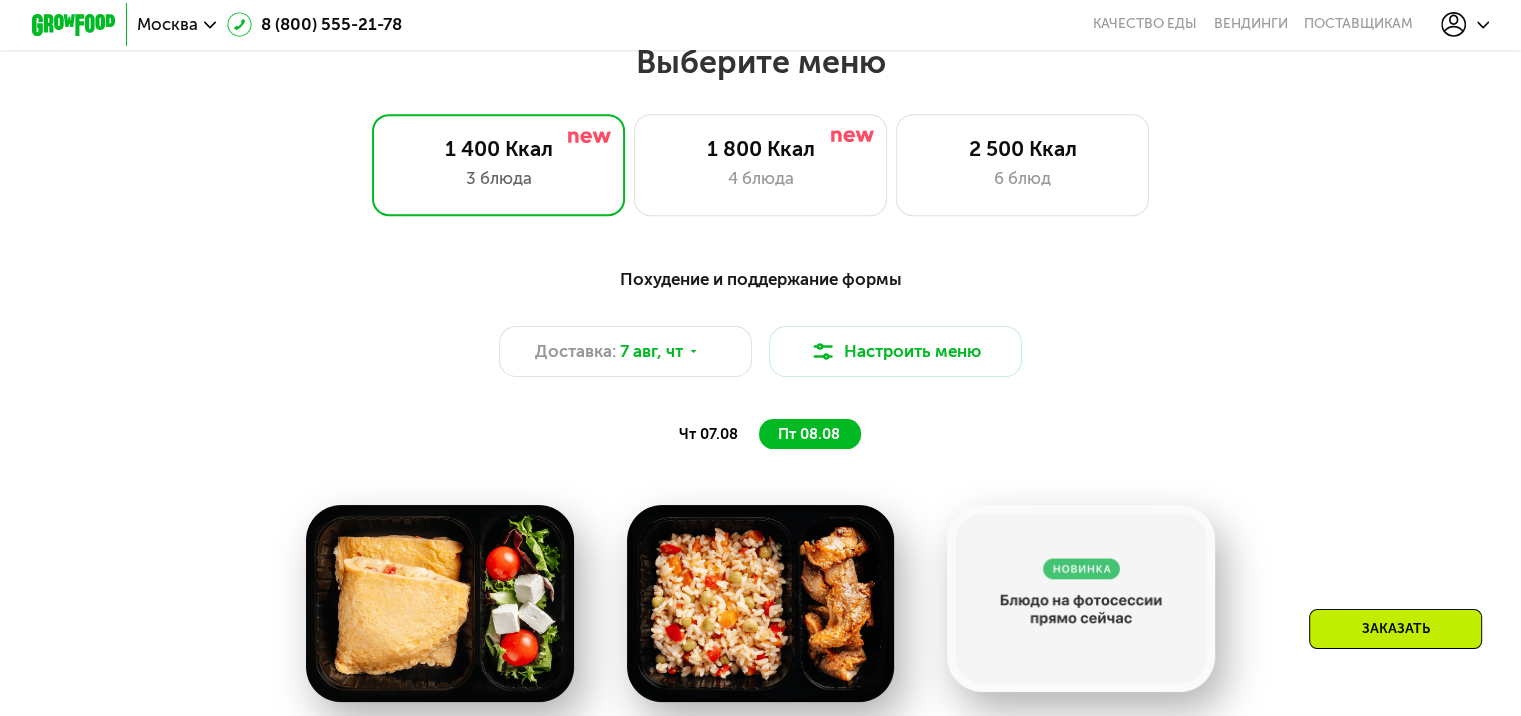 click on "чт 07.08" at bounding box center (708, 434) 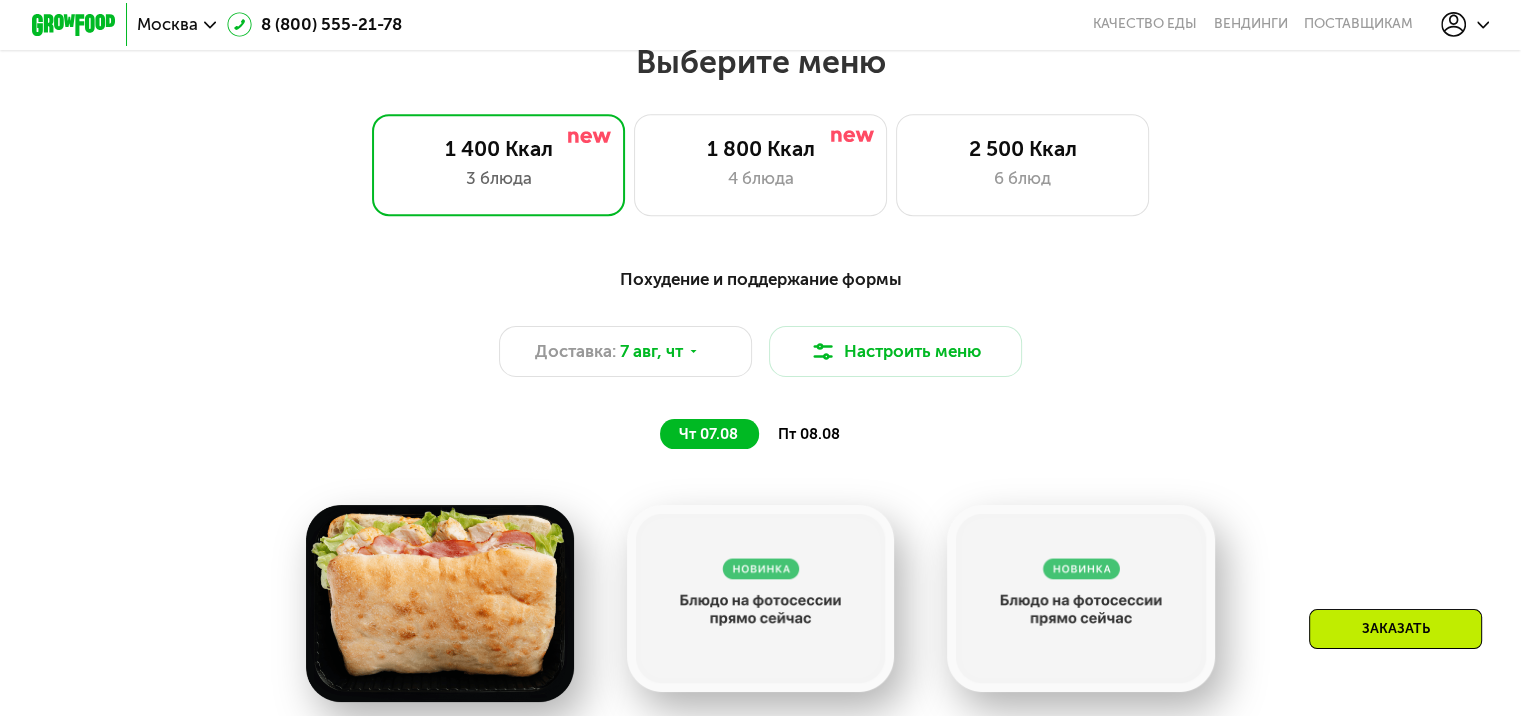 click on "пт 08.08" at bounding box center [809, 434] 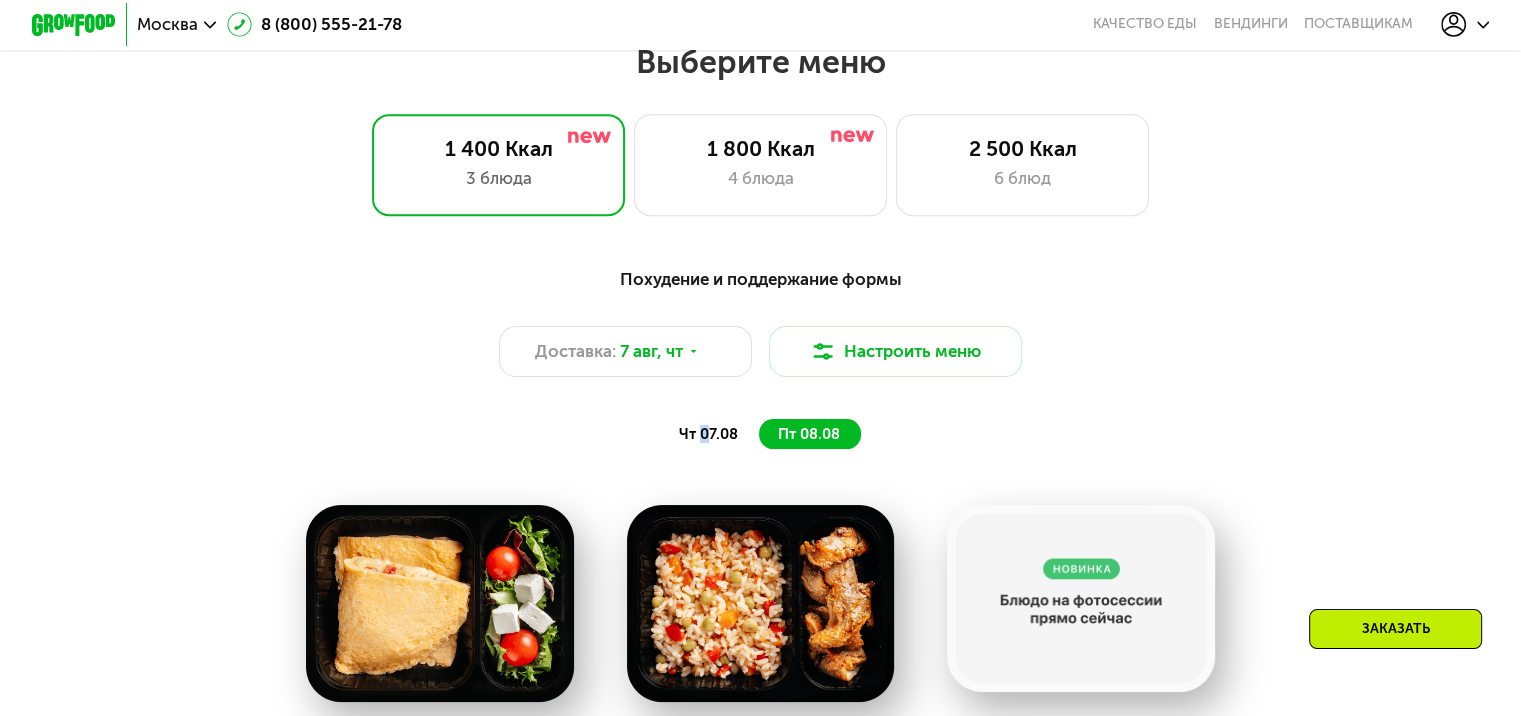 drag, startPoint x: 702, startPoint y: 426, endPoint x: 705, endPoint y: 436, distance: 10.440307 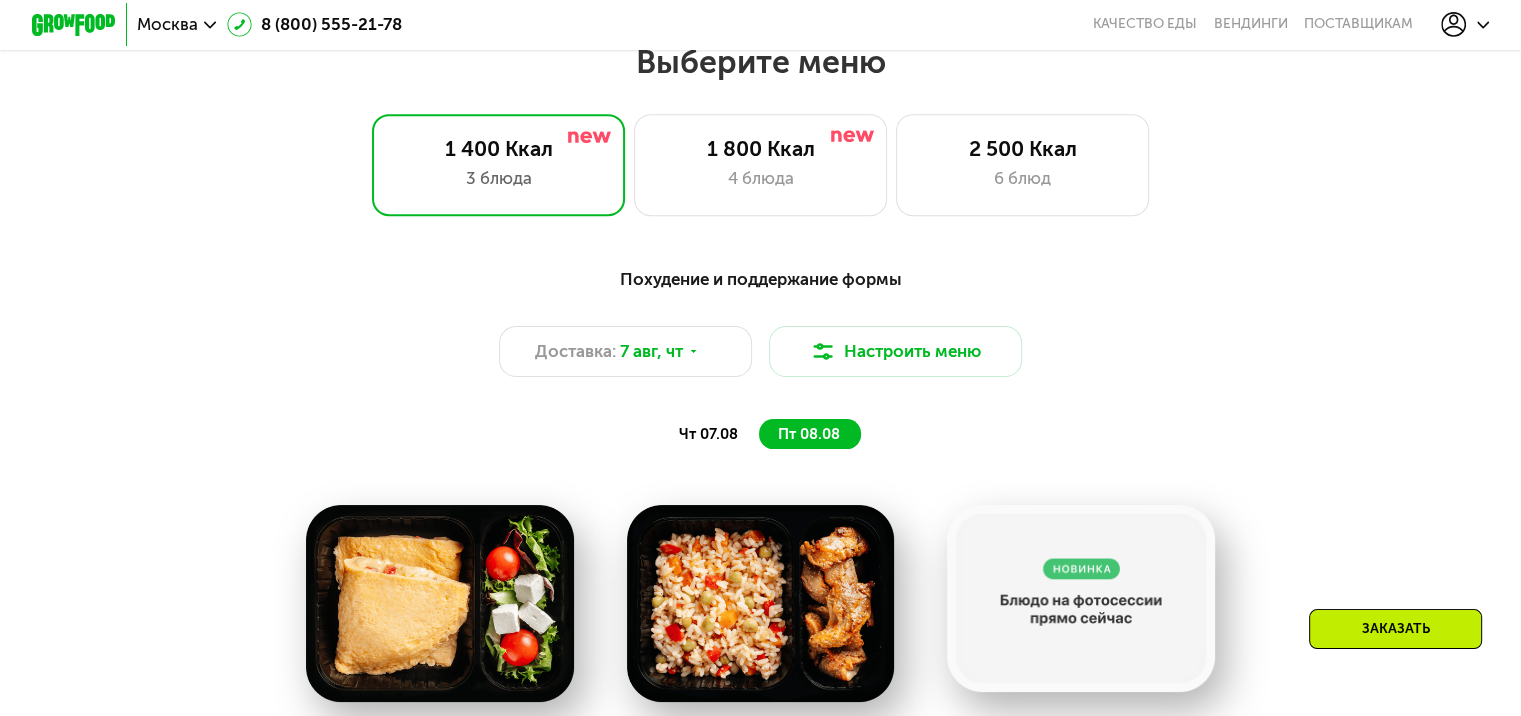 click on "чт 07.08" at bounding box center [708, 434] 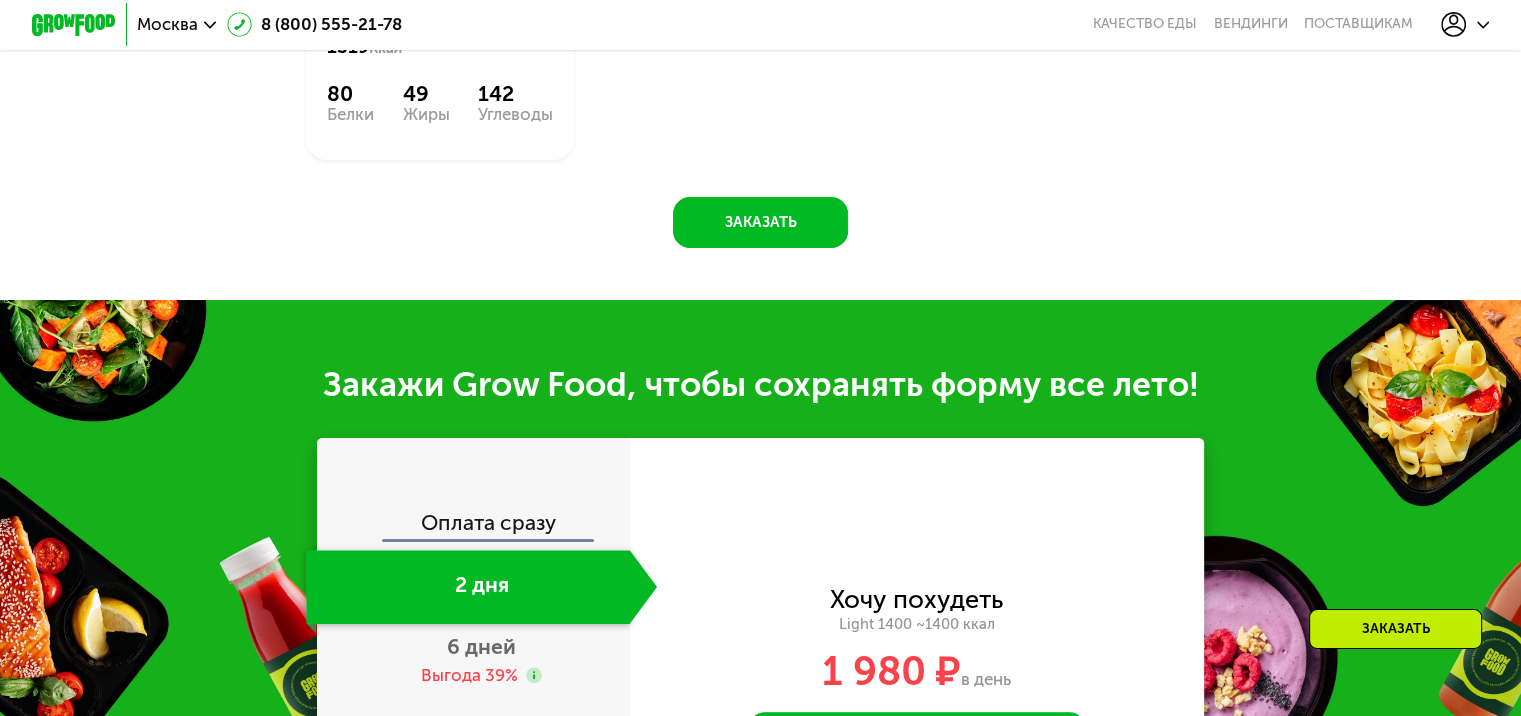 scroll, scrollTop: 1800, scrollLeft: 0, axis: vertical 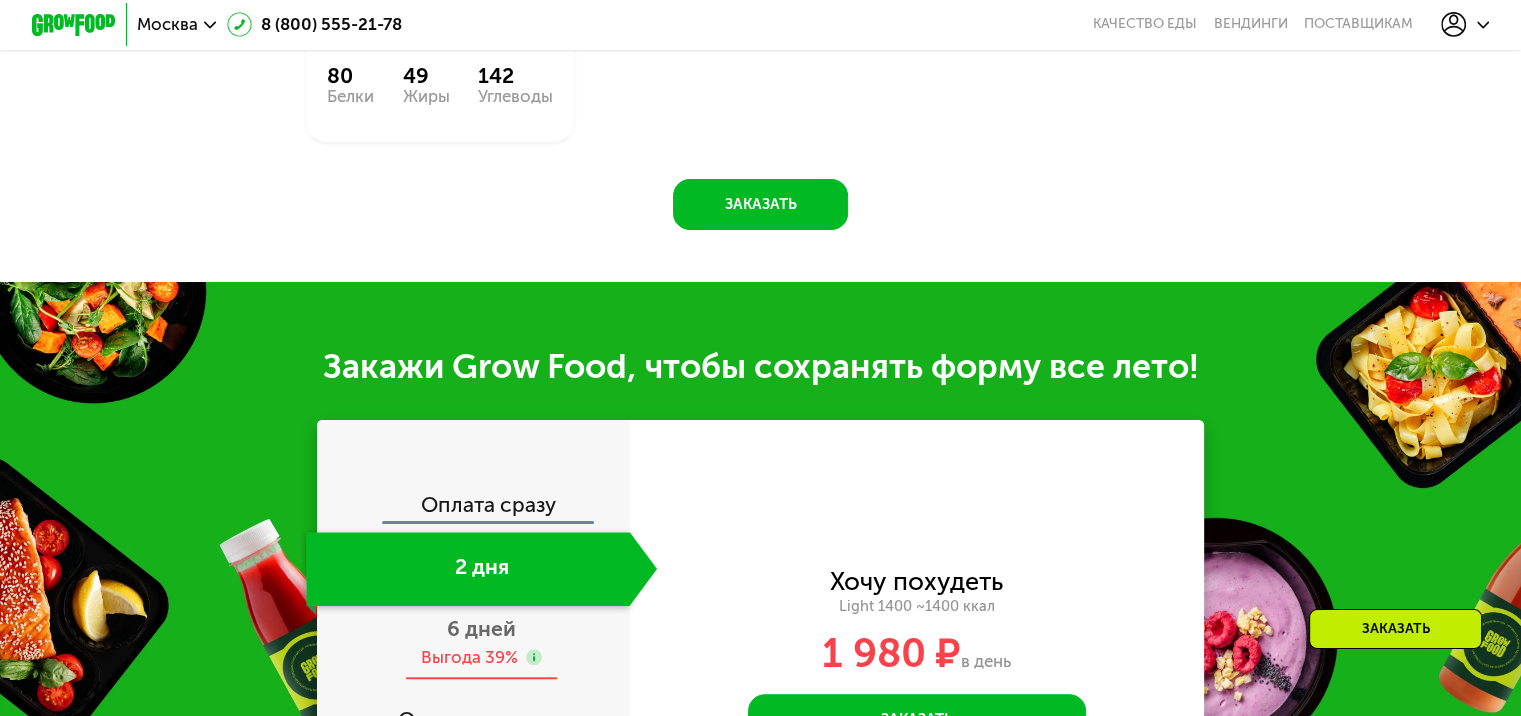 click on "6 дней" at bounding box center [481, 628] 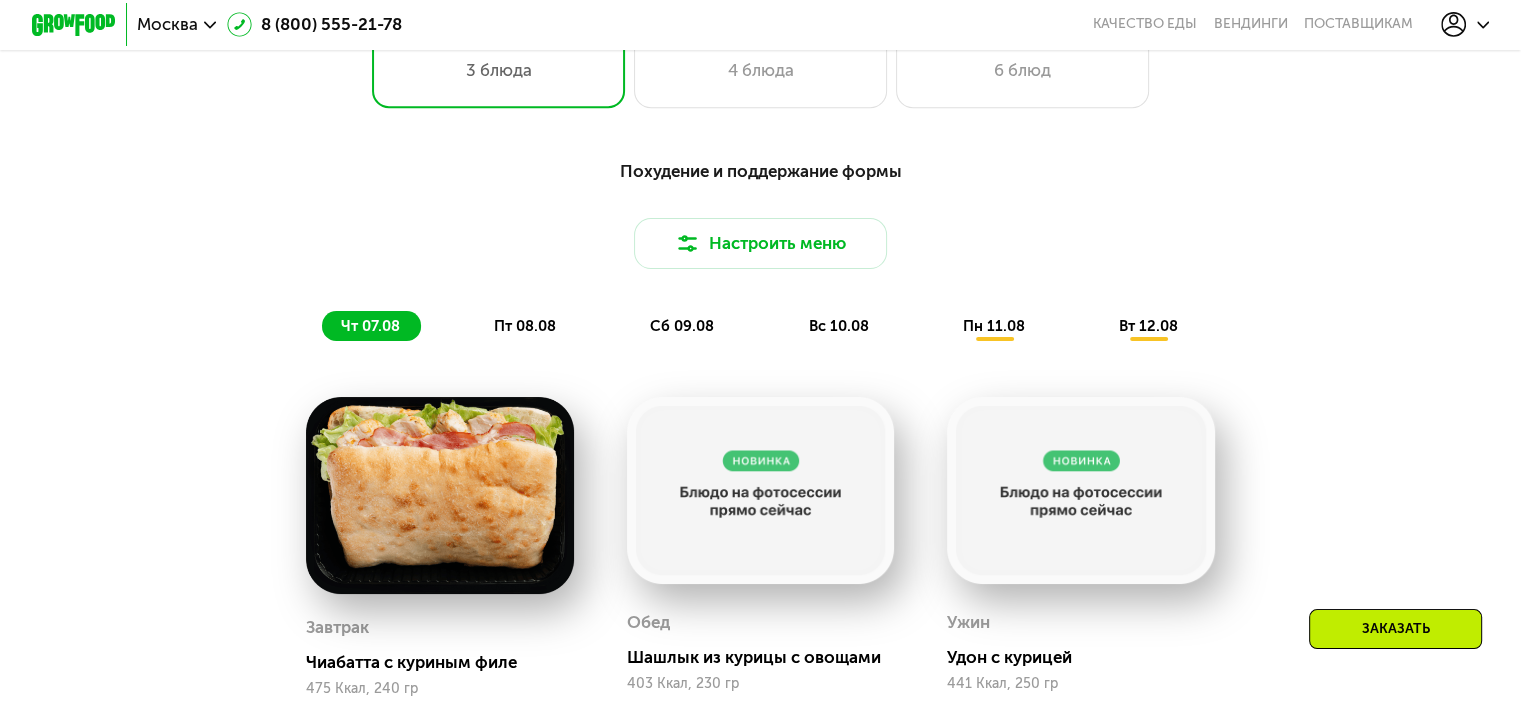 scroll, scrollTop: 1000, scrollLeft: 0, axis: vertical 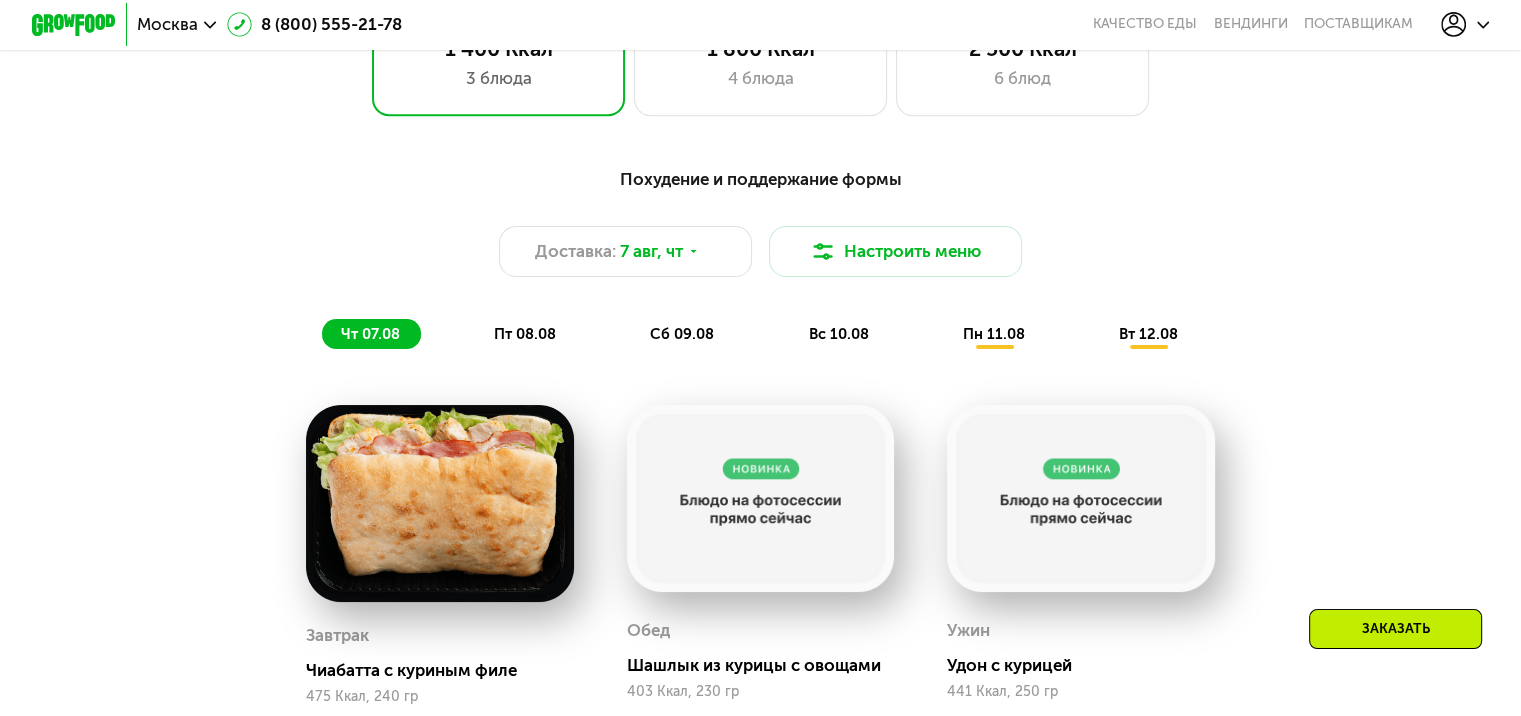 click on "сб 09.08" at bounding box center [682, 334] 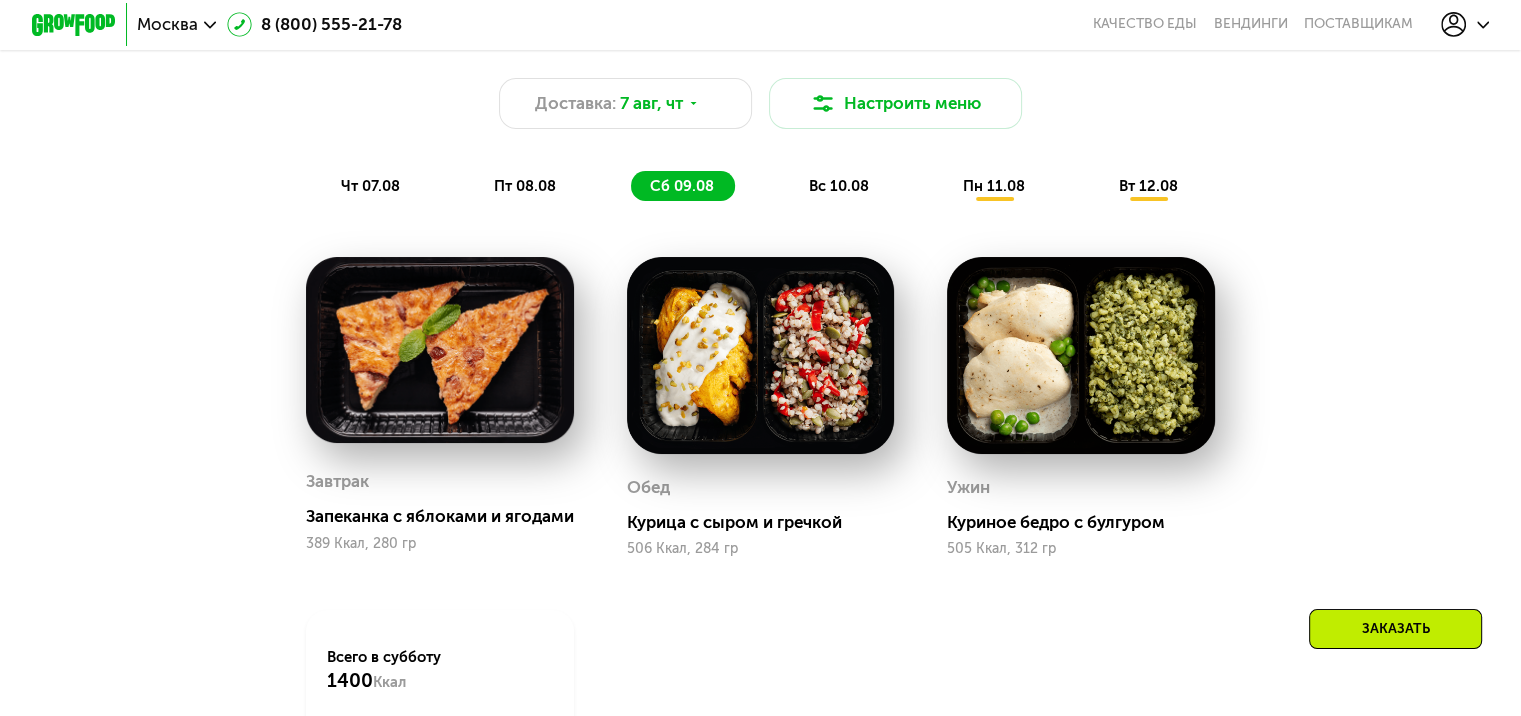 scroll, scrollTop: 1200, scrollLeft: 0, axis: vertical 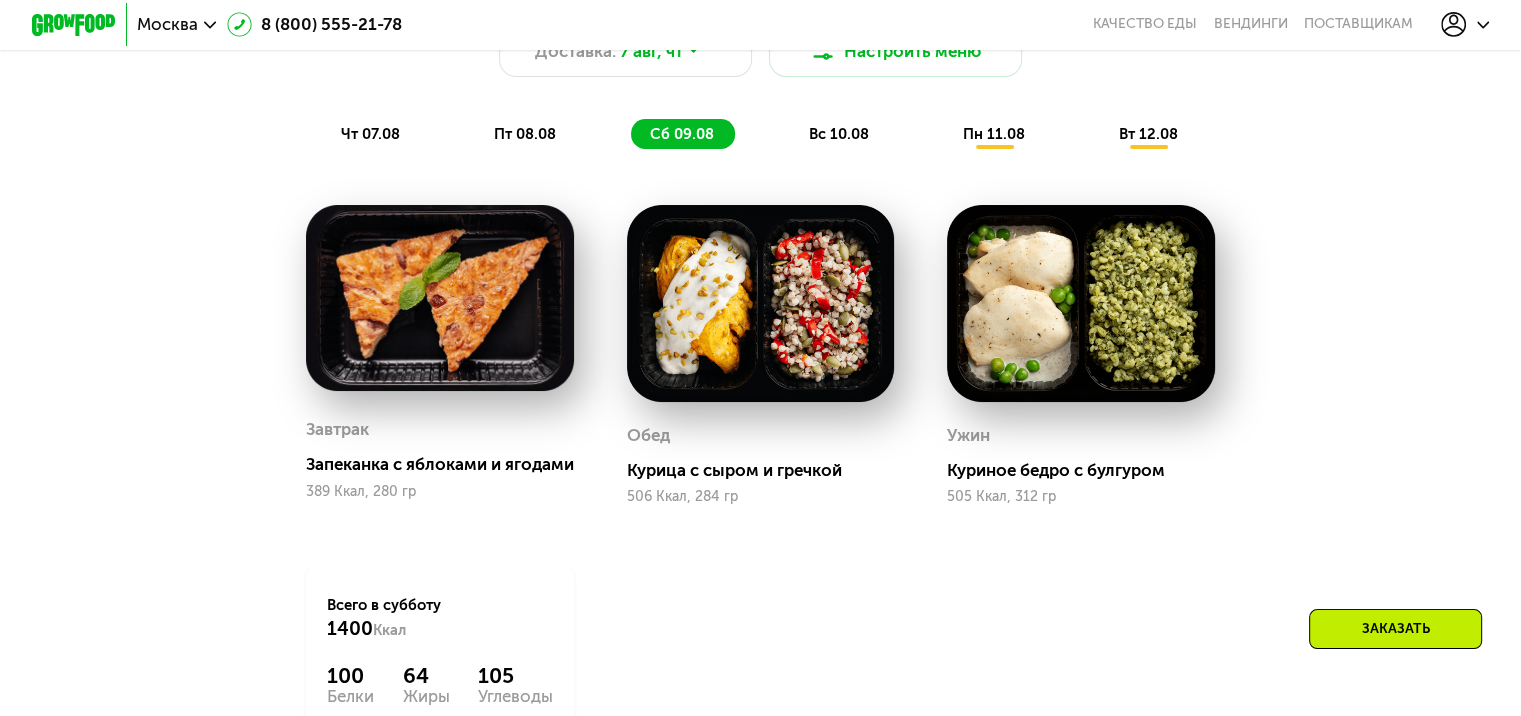 click on "Похудение и поддержание формы Доставка: 7 авг, чт Настроить меню  чт 07.08 пт 08.08 сб 09.08 вс 10.08 пн 11.08 вт 12.08" at bounding box center [761, 58] 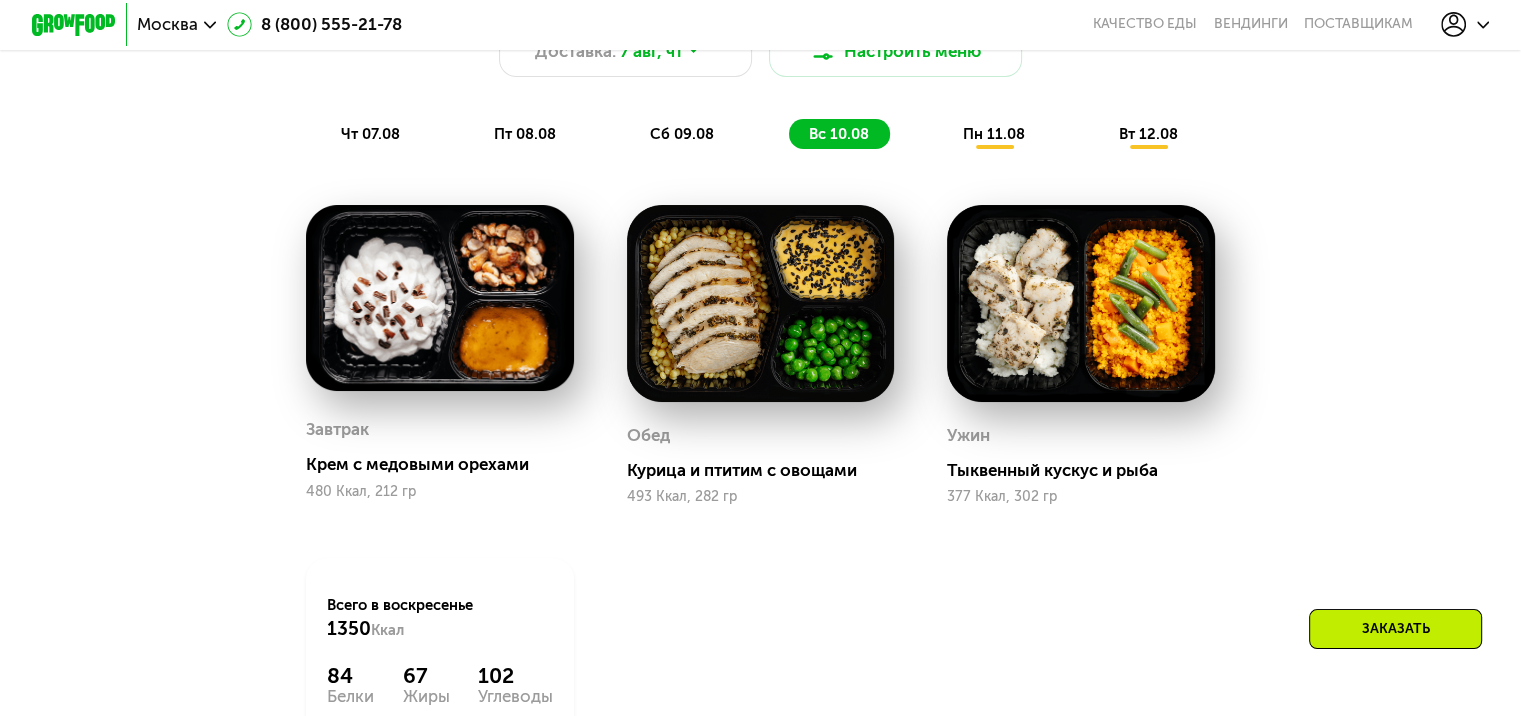 click on "пн 11.08" at bounding box center [994, 134] 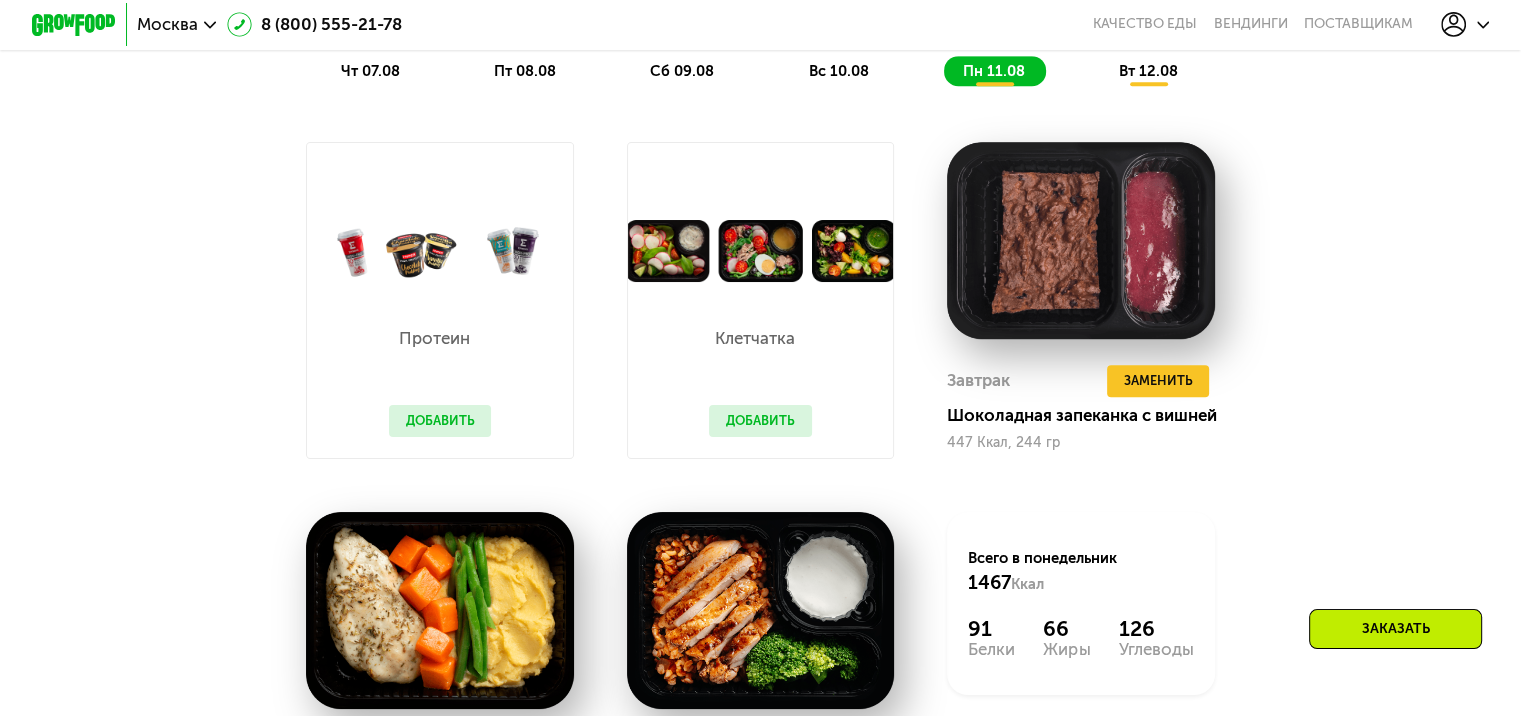 scroll, scrollTop: 1200, scrollLeft: 0, axis: vertical 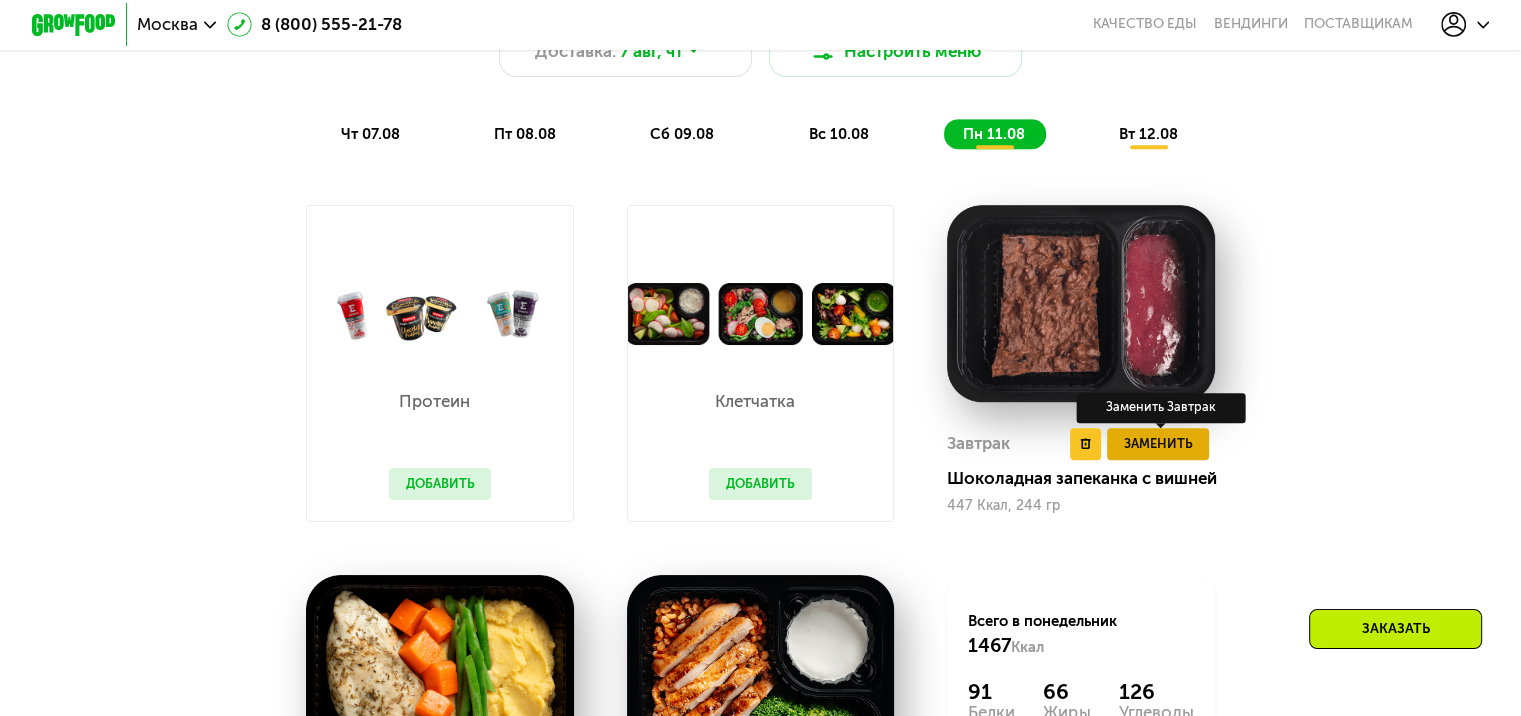 click on "Заменить" at bounding box center [1157, 443] 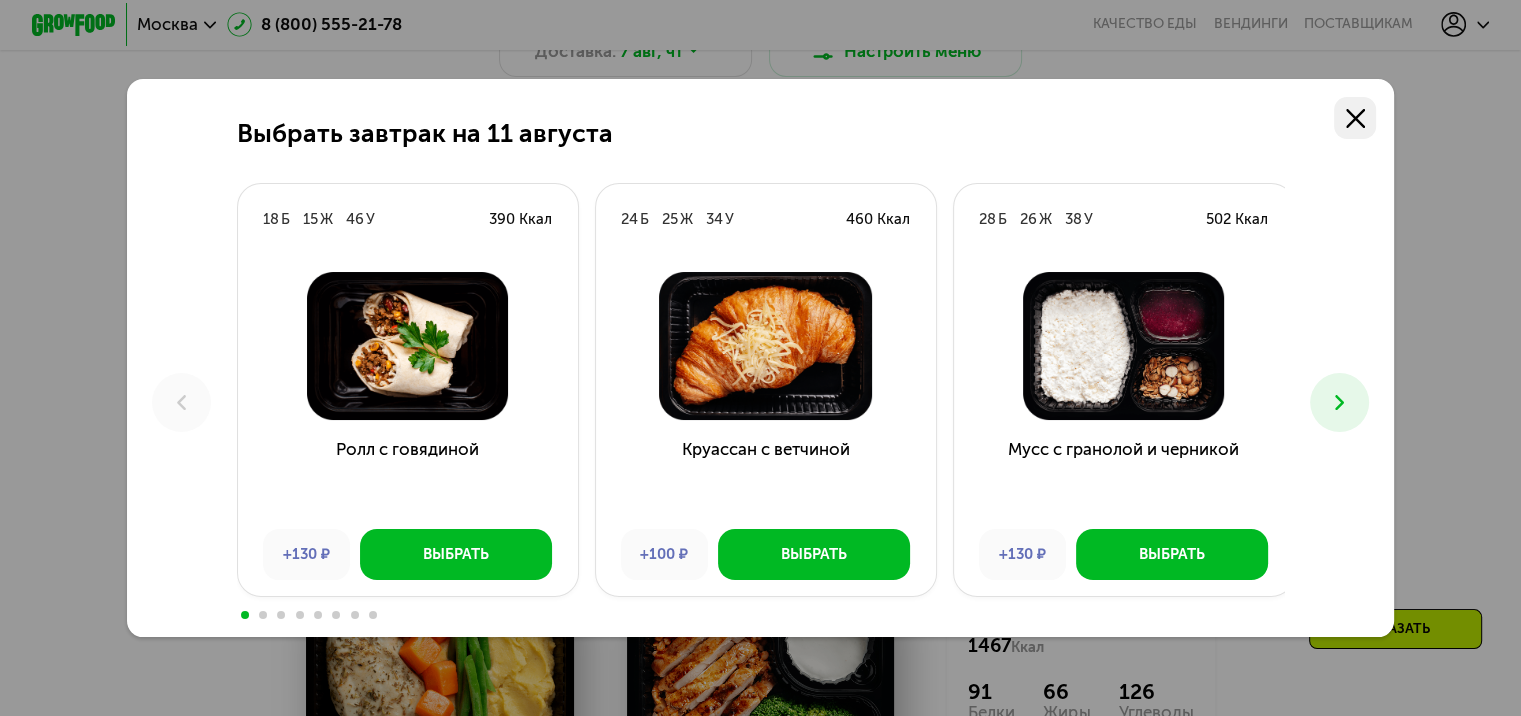 click 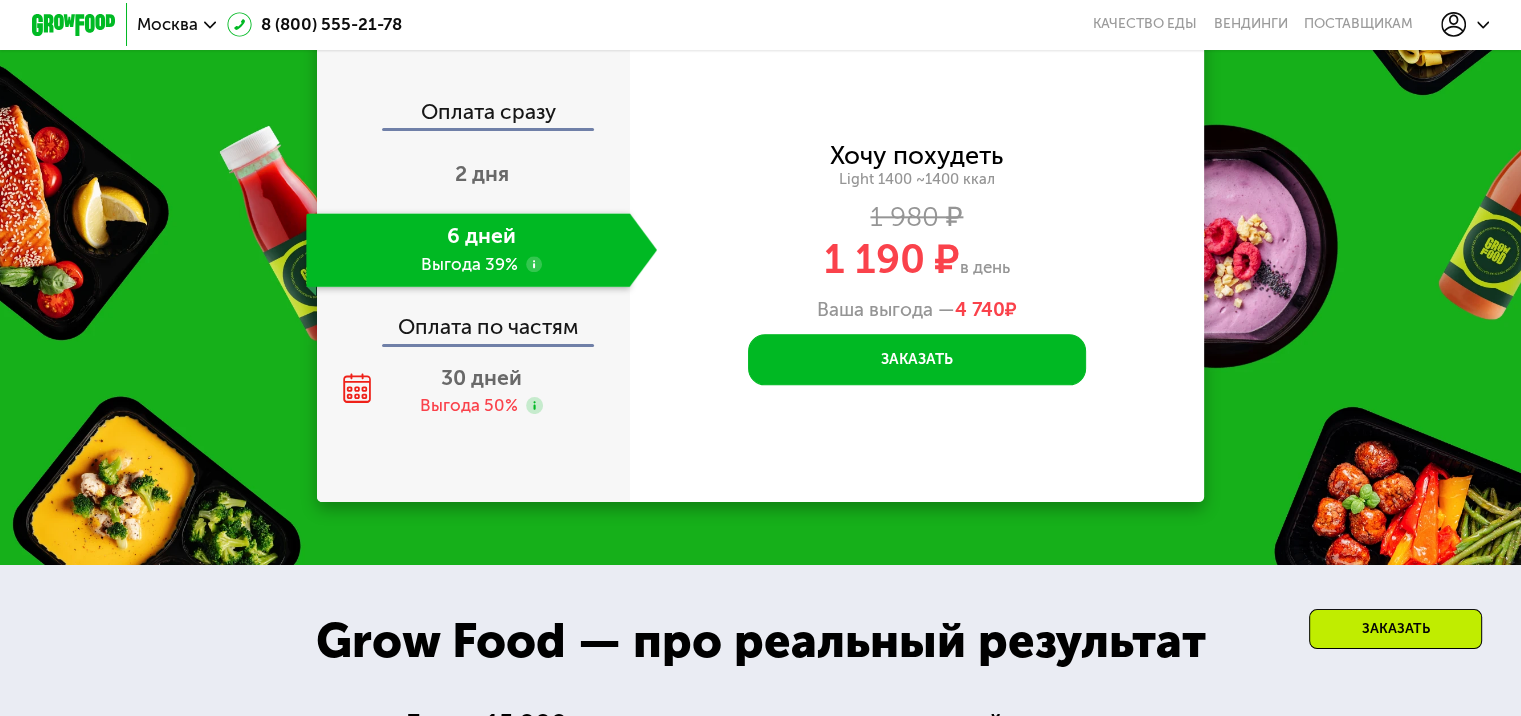 scroll, scrollTop: 2300, scrollLeft: 0, axis: vertical 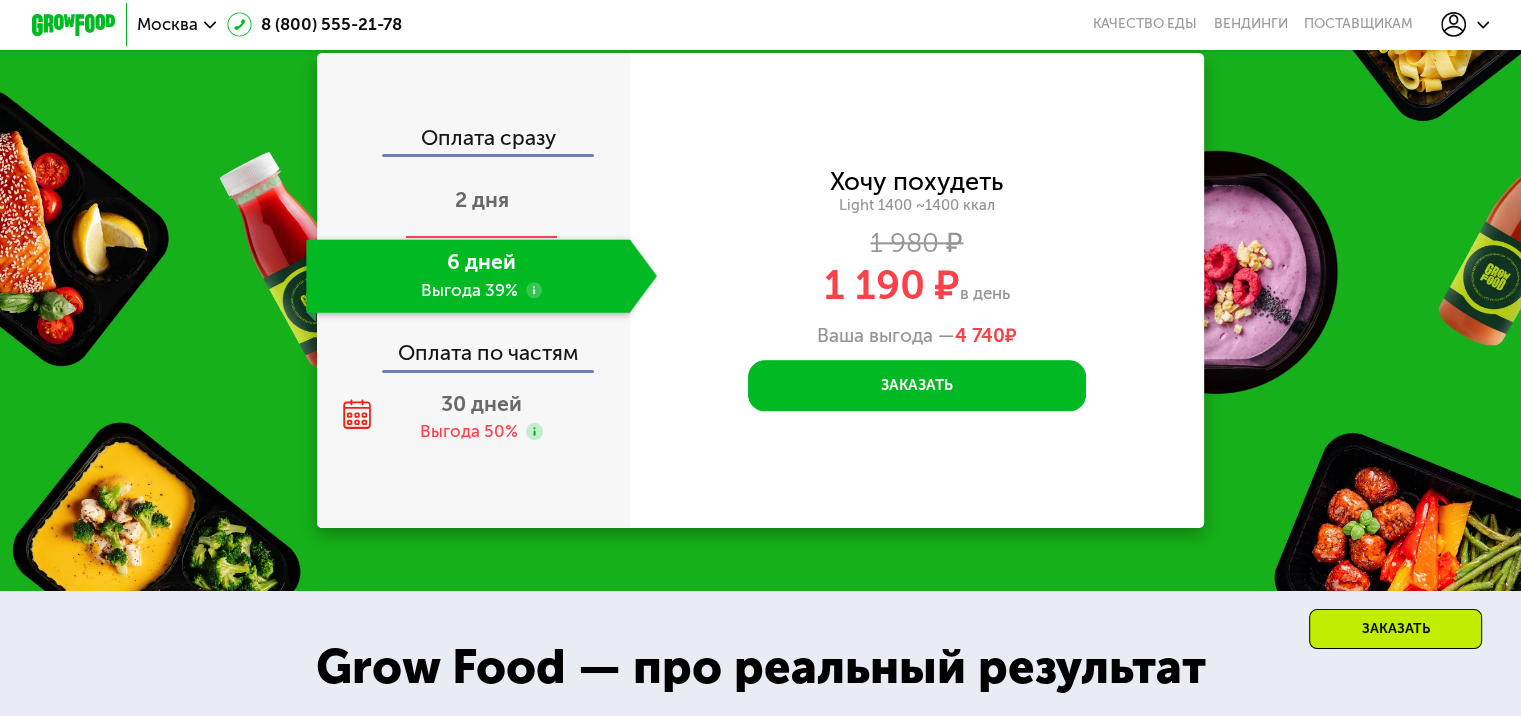 click on "2 дня" at bounding box center [482, 199] 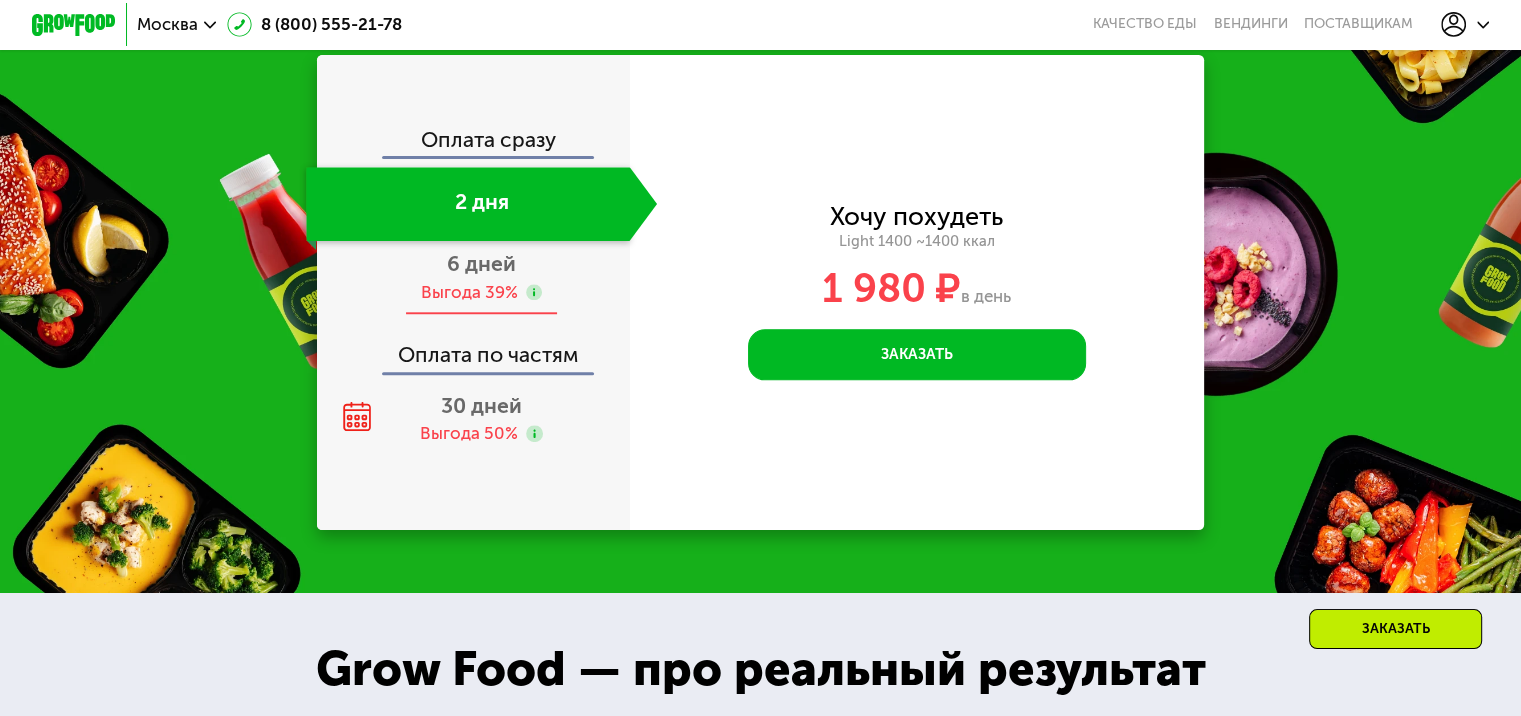 click on "Выгода 39%" at bounding box center (468, 292) 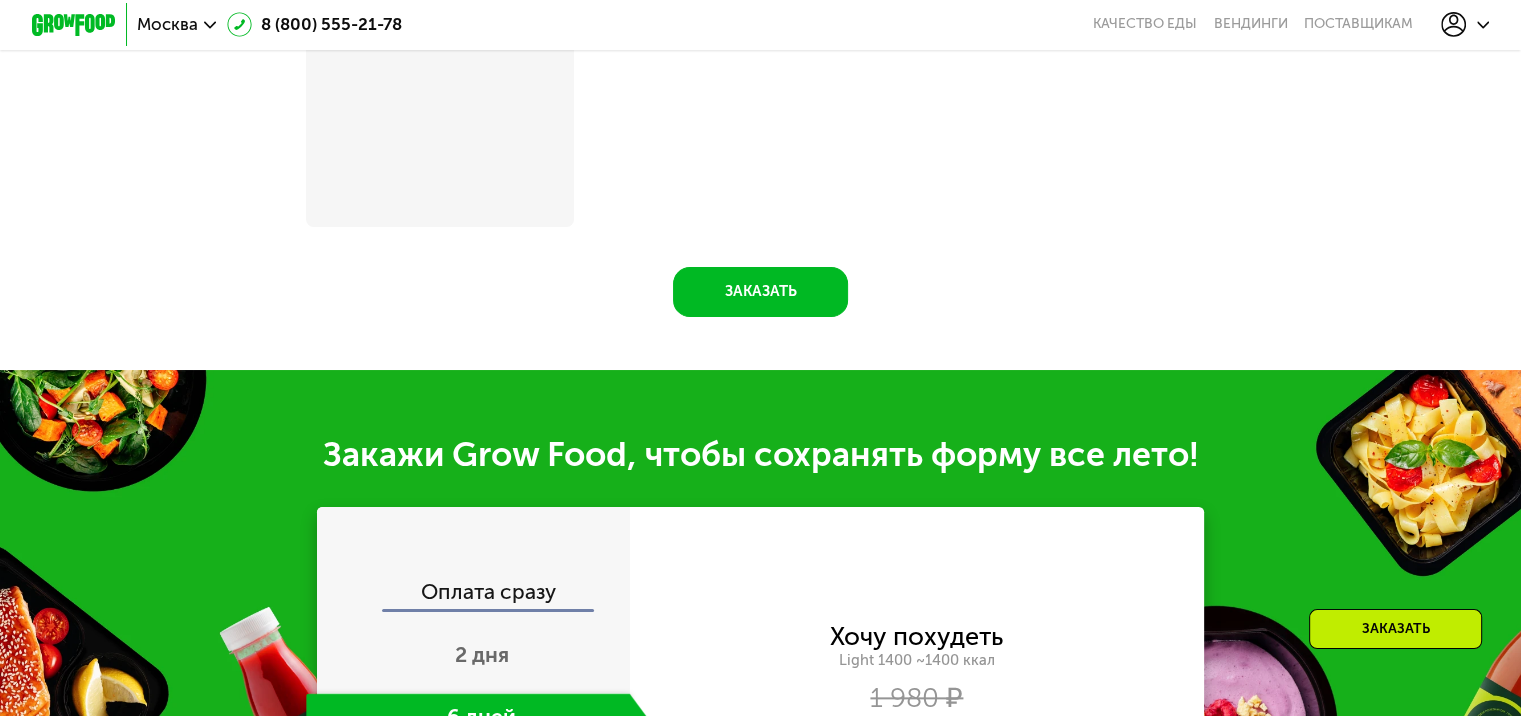 scroll, scrollTop: 2165, scrollLeft: 0, axis: vertical 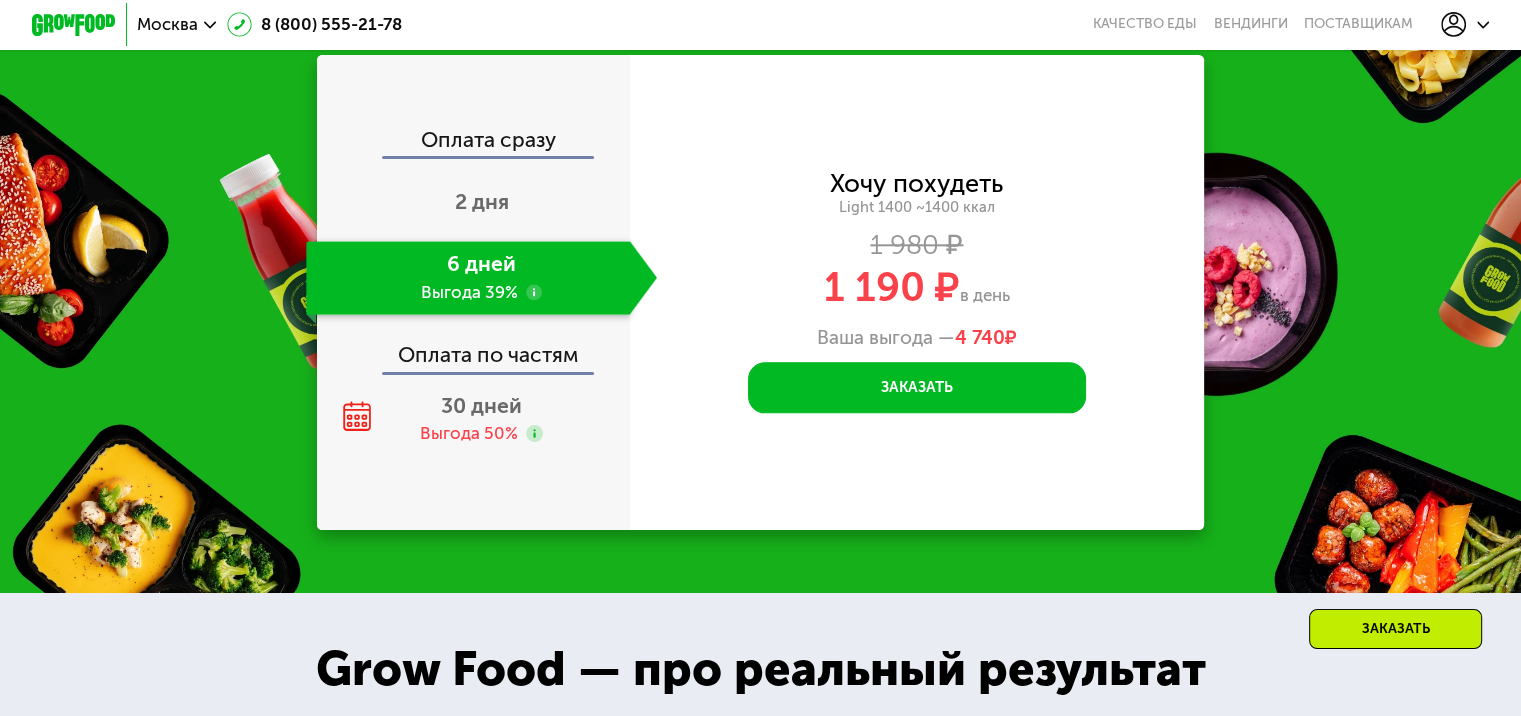 click on "Оплата по частям" 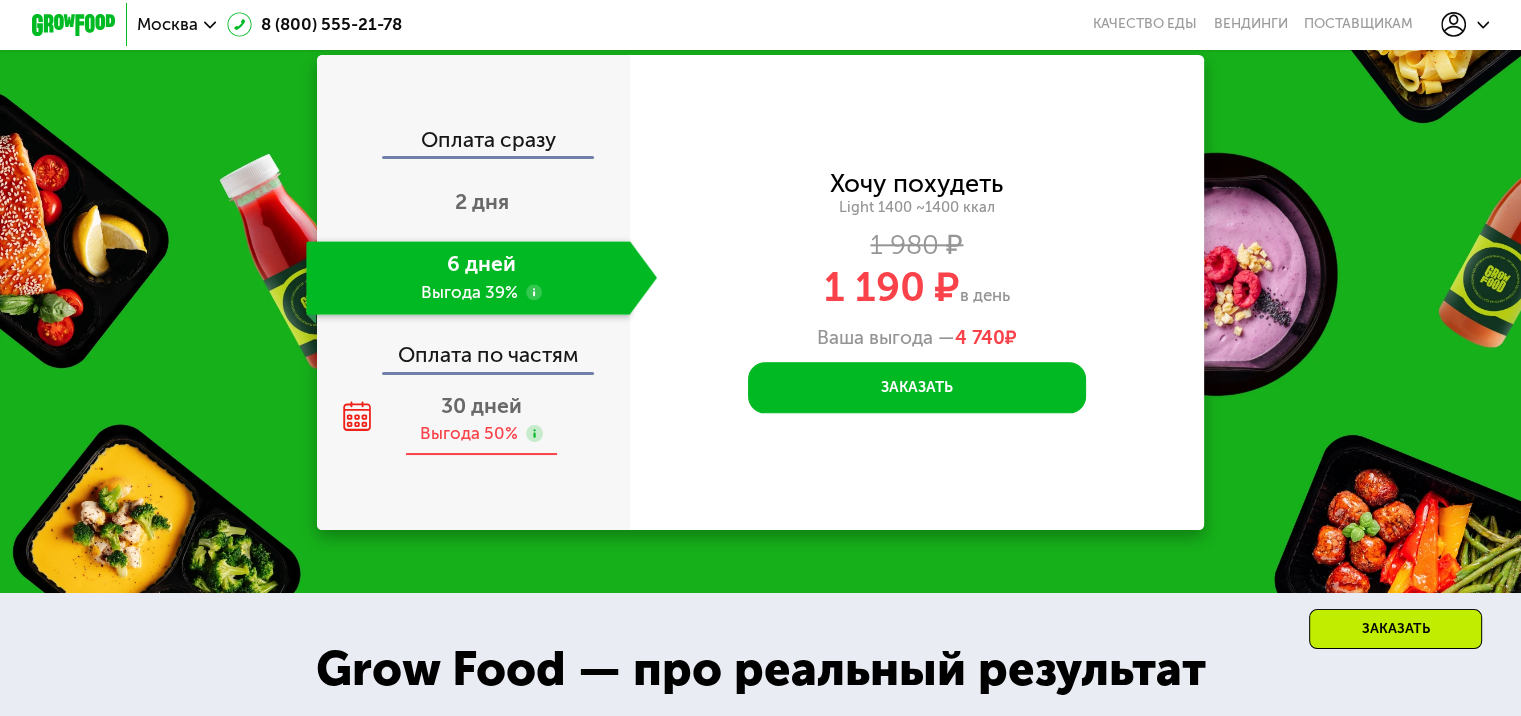 click on "30 дней" at bounding box center [481, 405] 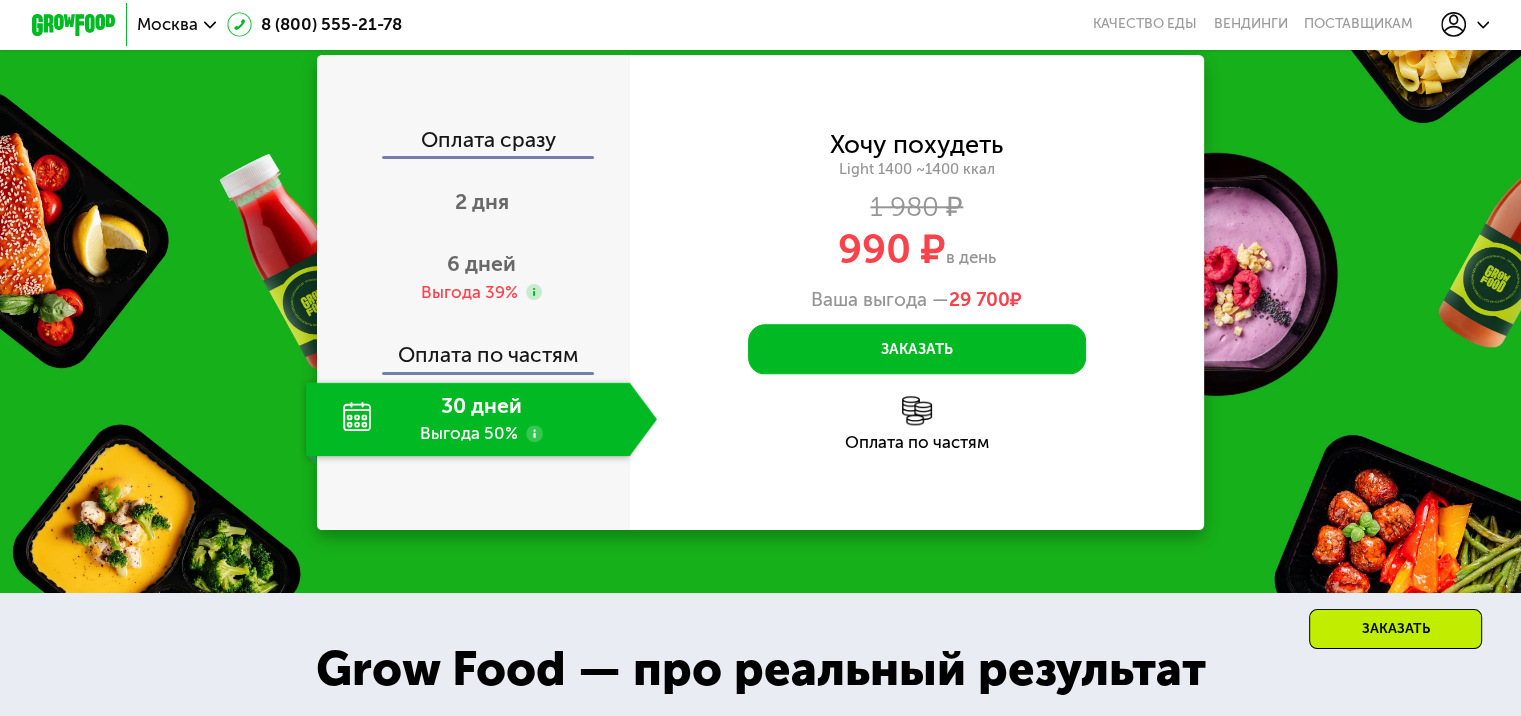 click on "Оплата сразу" 